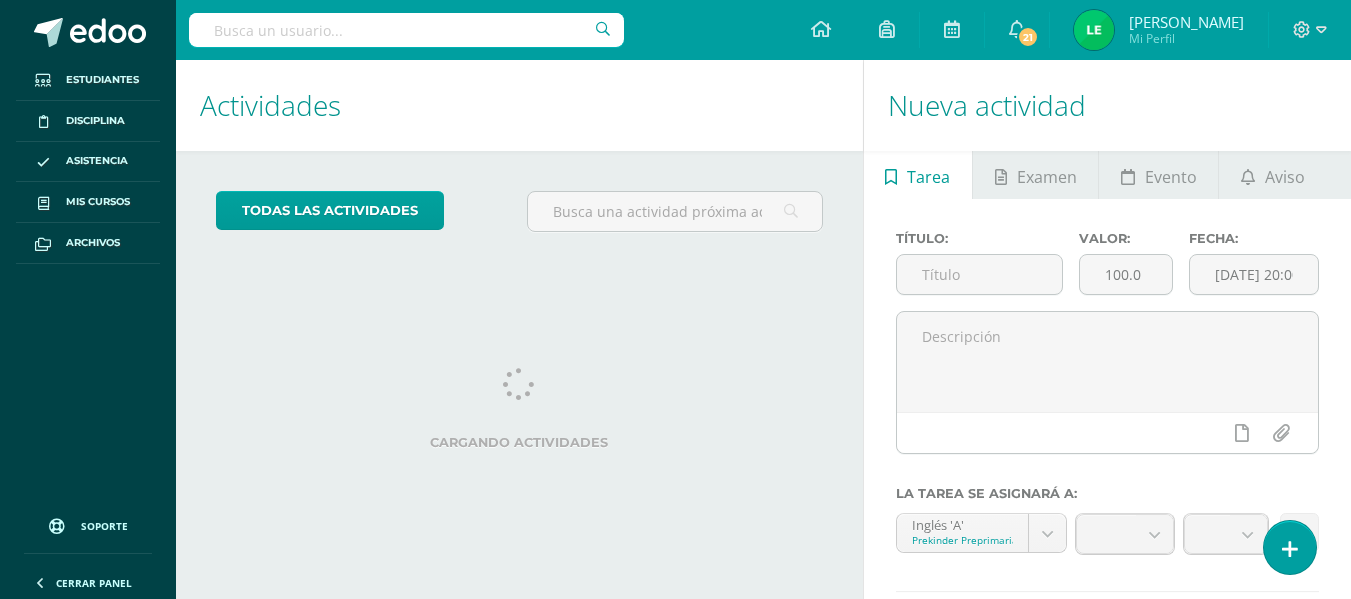 scroll, scrollTop: 0, scrollLeft: 0, axis: both 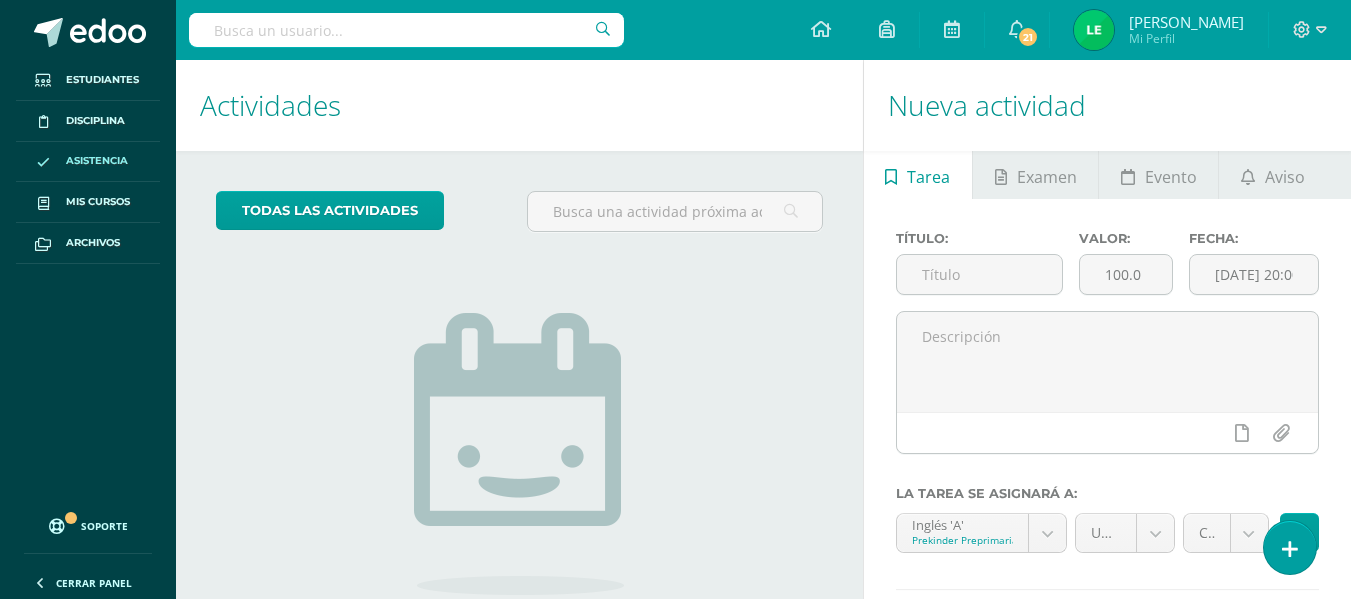 click on "Asistencia" at bounding box center [88, 162] 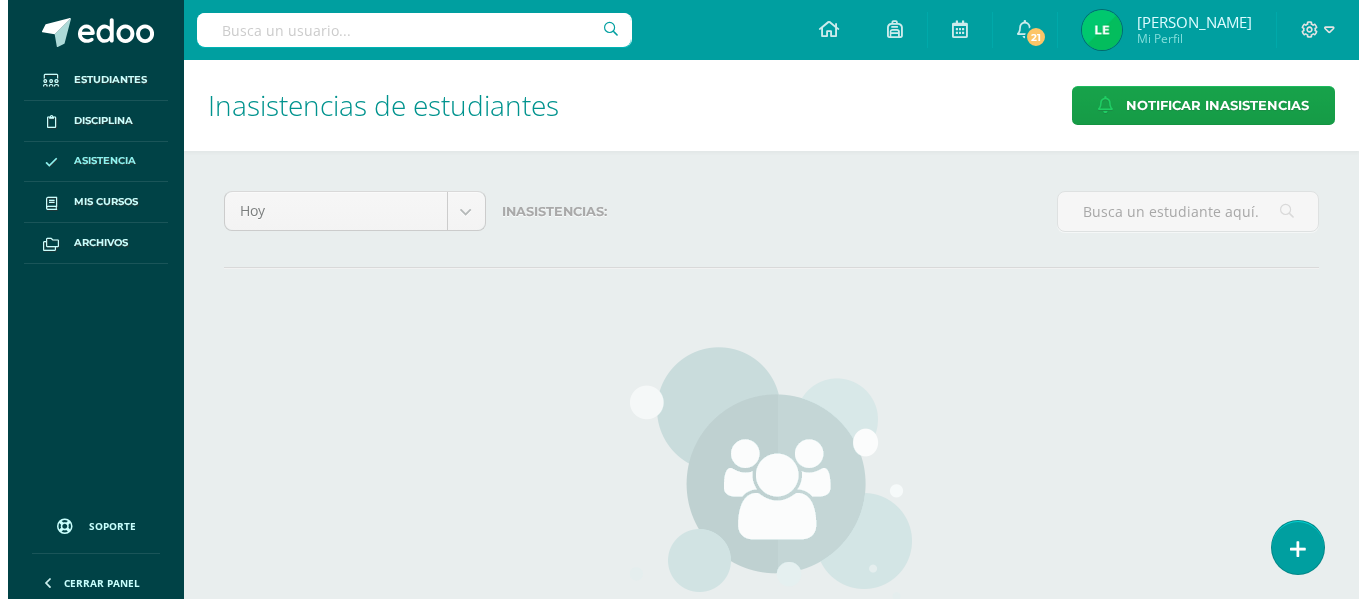 scroll, scrollTop: 0, scrollLeft: 0, axis: both 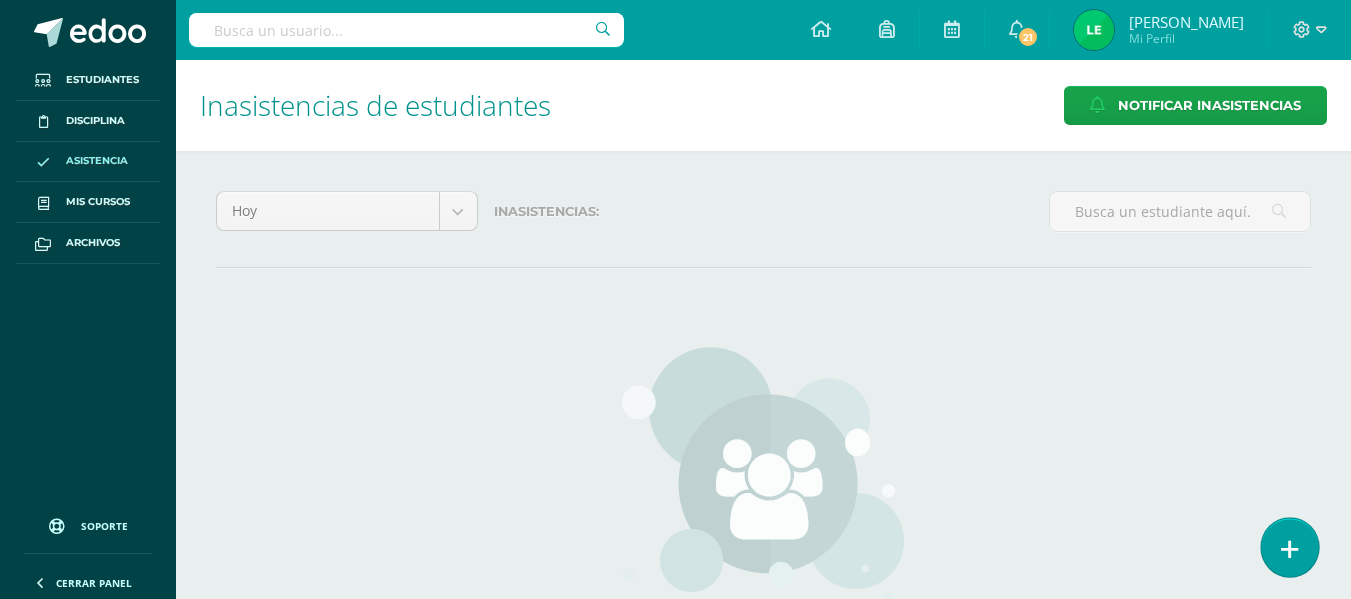 click at bounding box center (1290, 549) 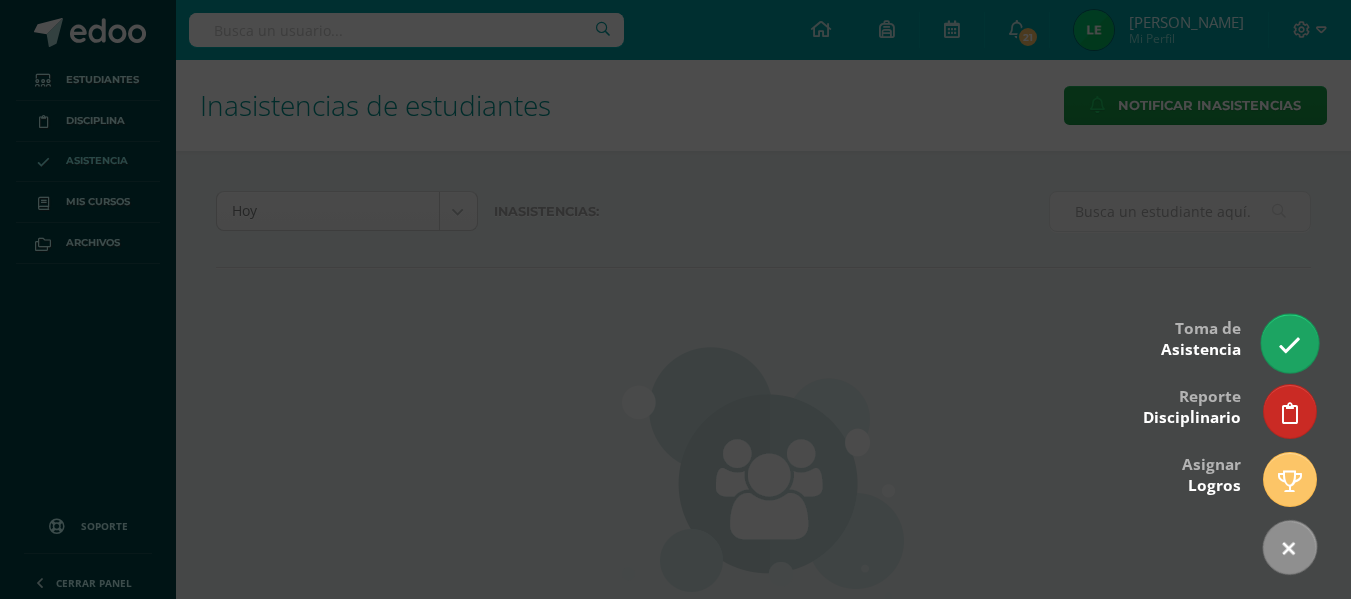 click at bounding box center [1289, 345] 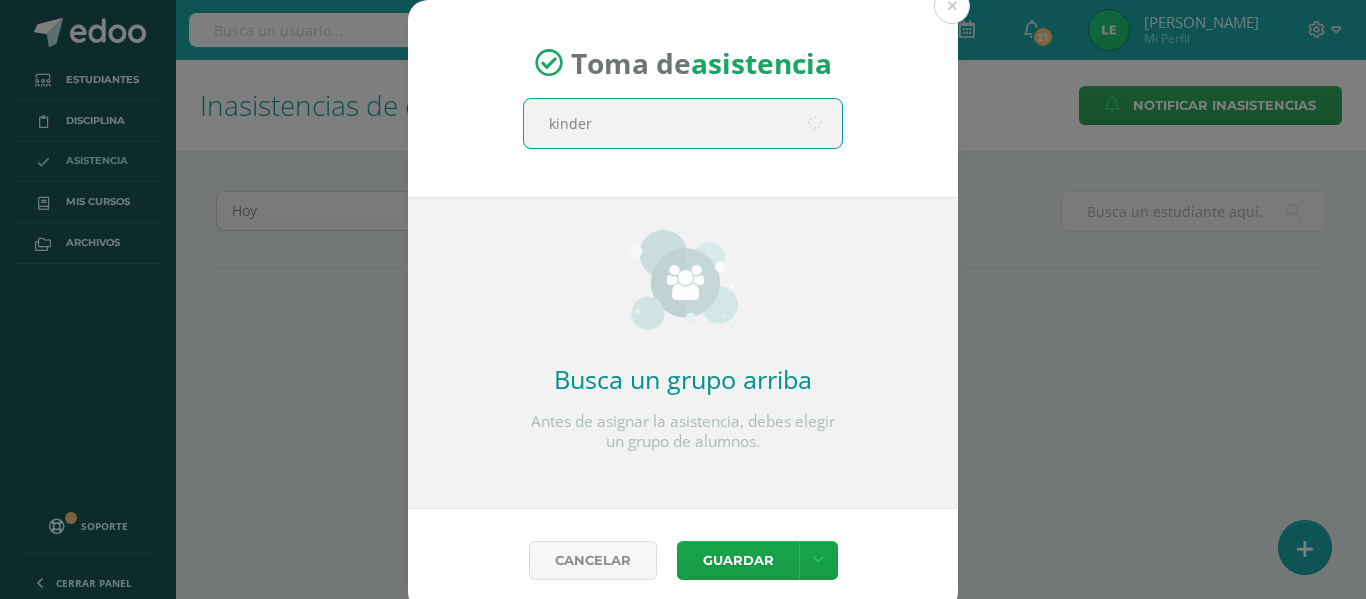 type on "kinder" 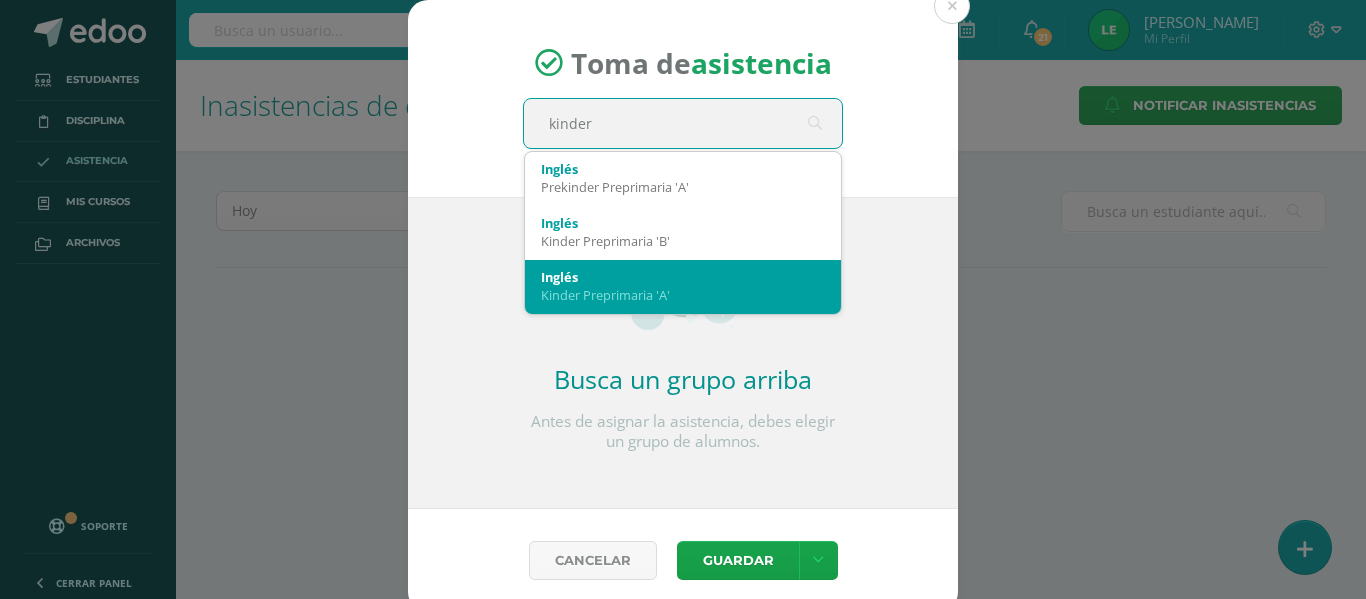 click on "Inglés" at bounding box center (683, 277) 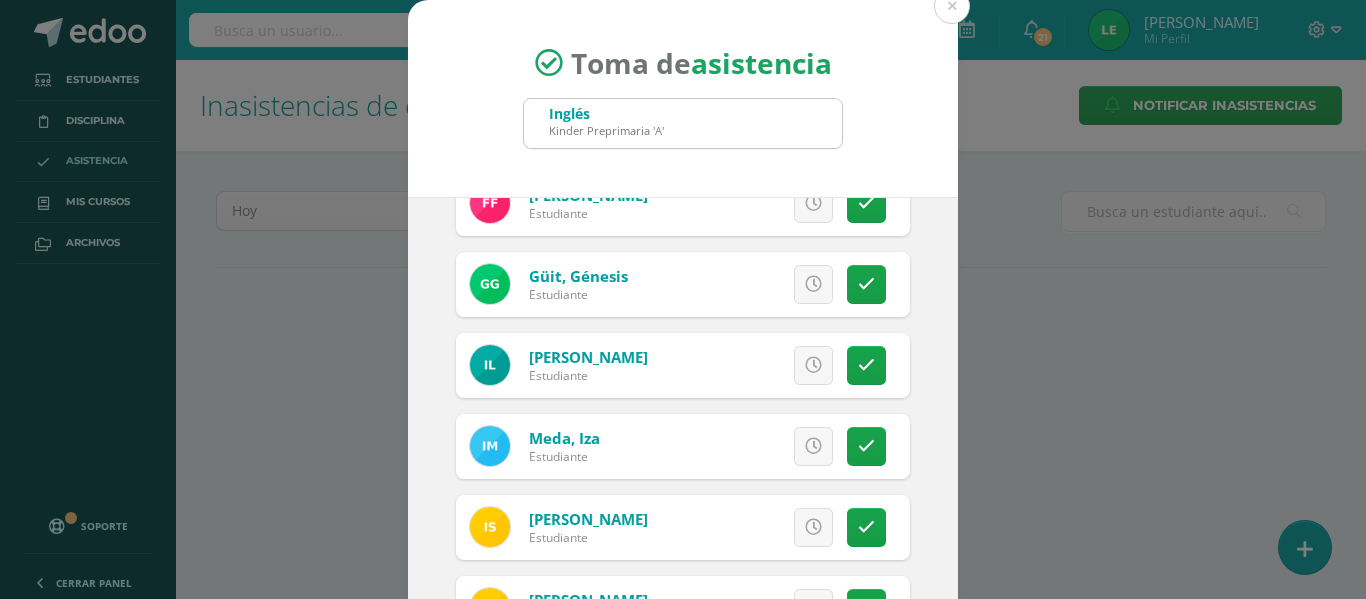 scroll, scrollTop: 543, scrollLeft: 0, axis: vertical 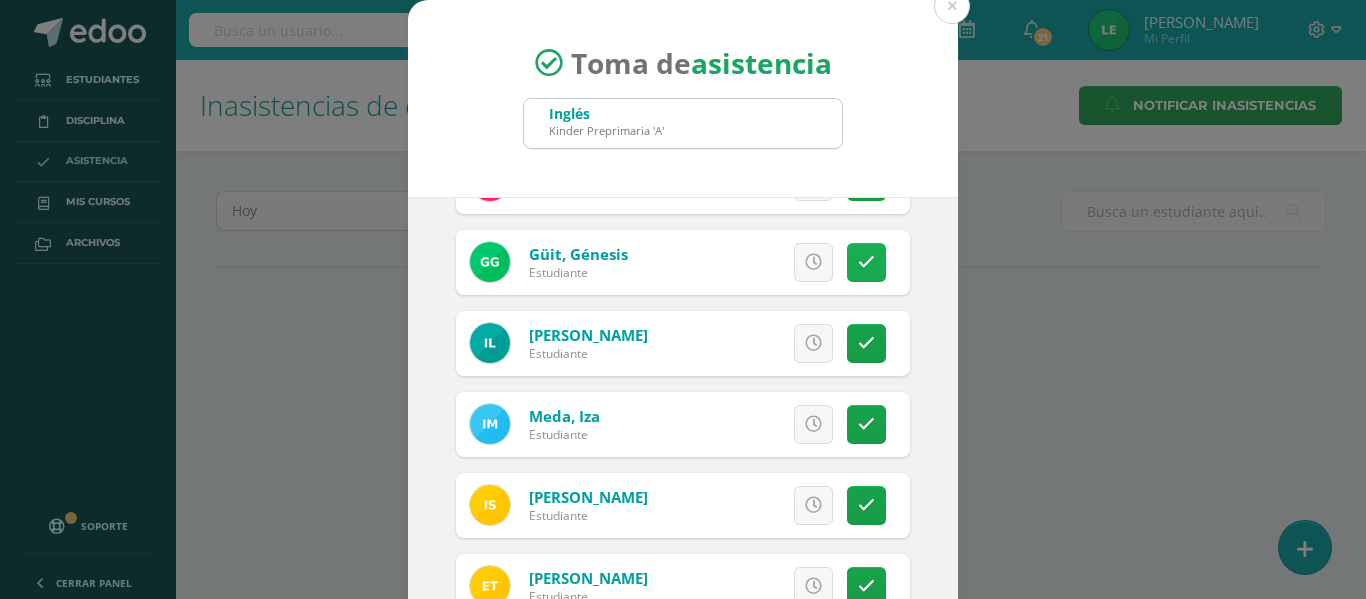 click at bounding box center (866, 262) 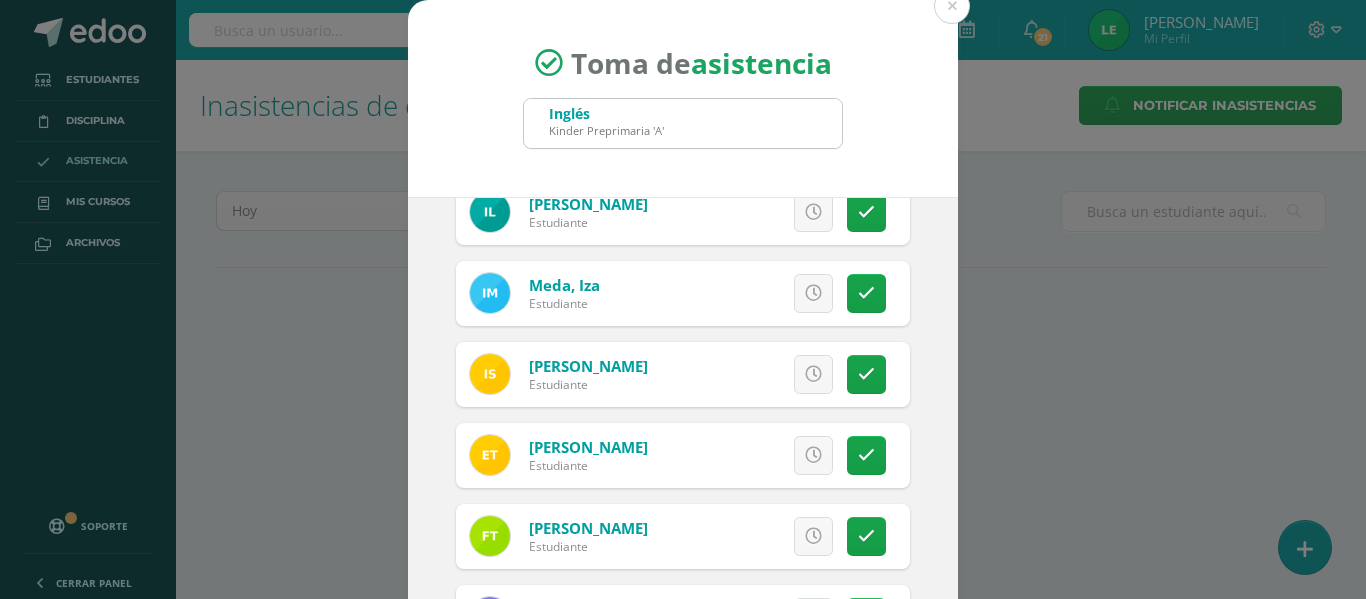 scroll, scrollTop: 704, scrollLeft: 0, axis: vertical 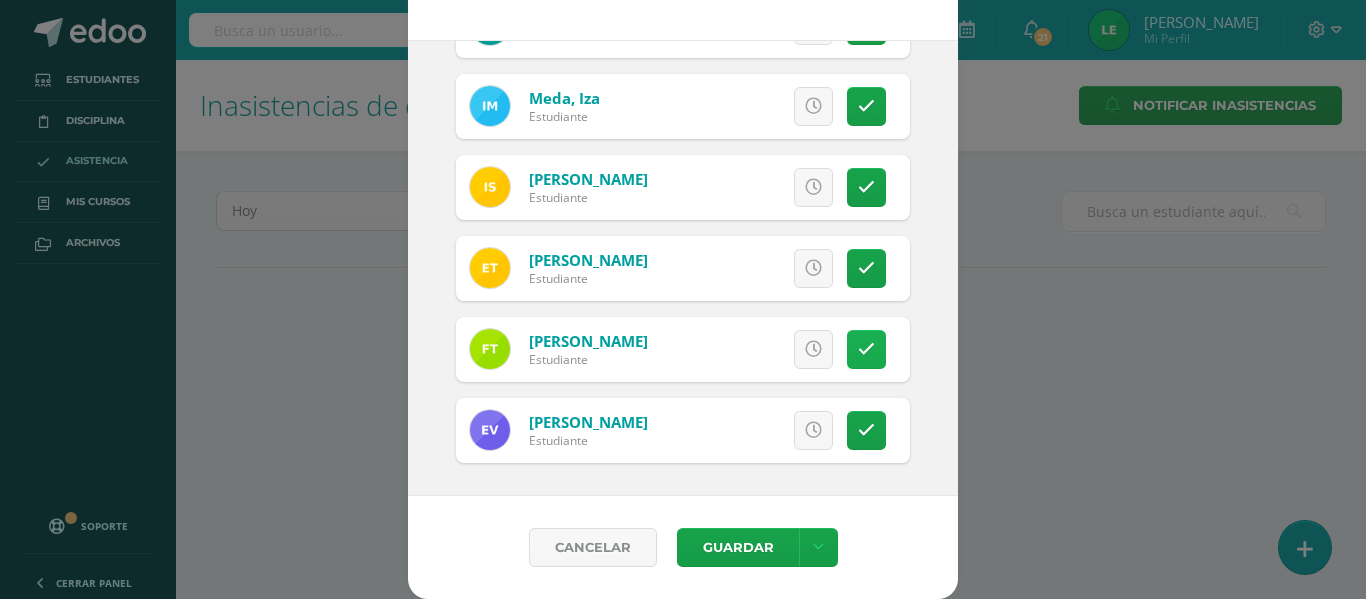click at bounding box center [866, 349] 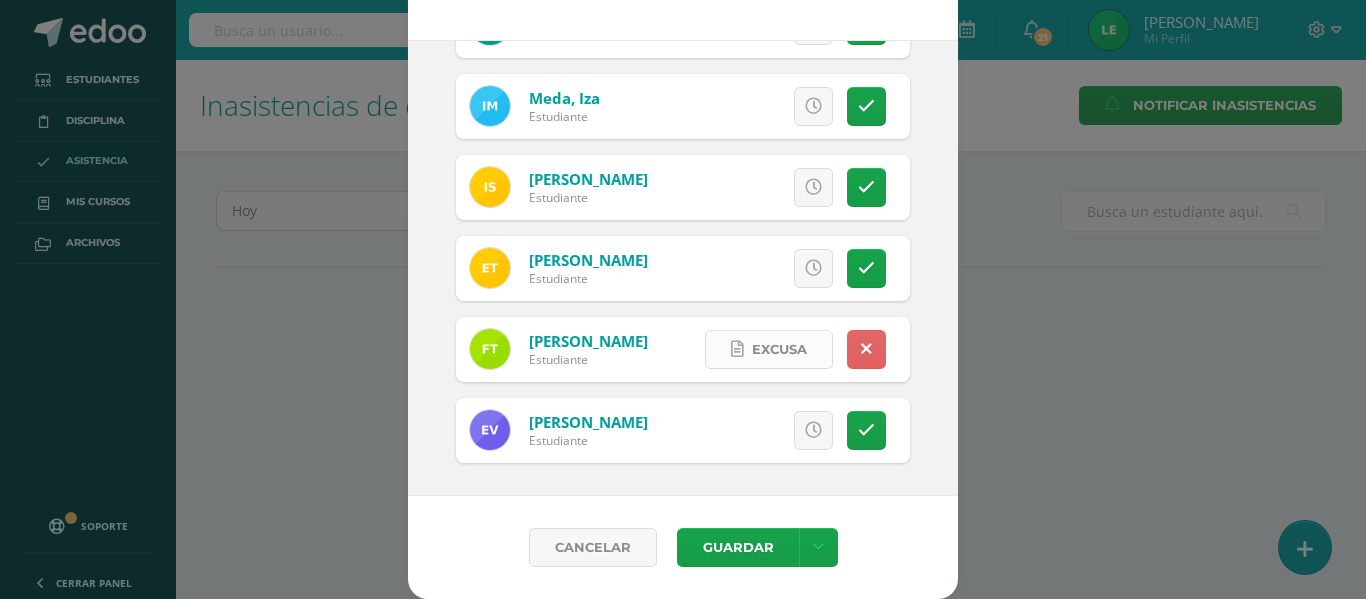 click on "Excusa" at bounding box center (769, 349) 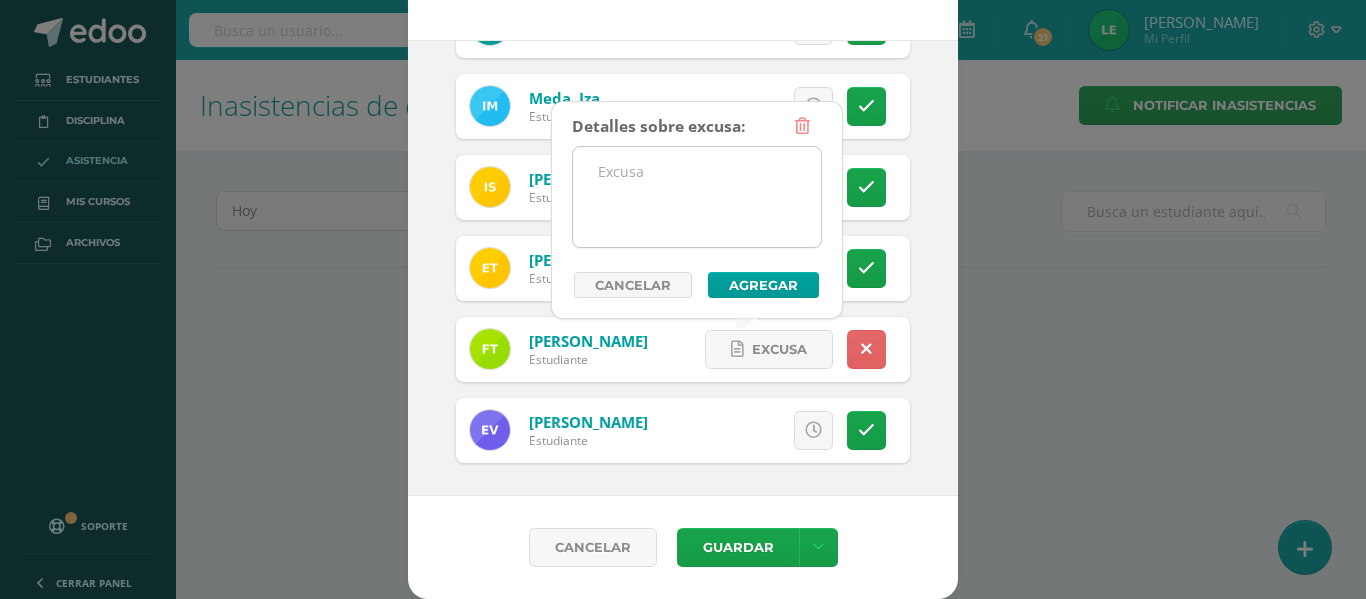 click at bounding box center (697, 197) 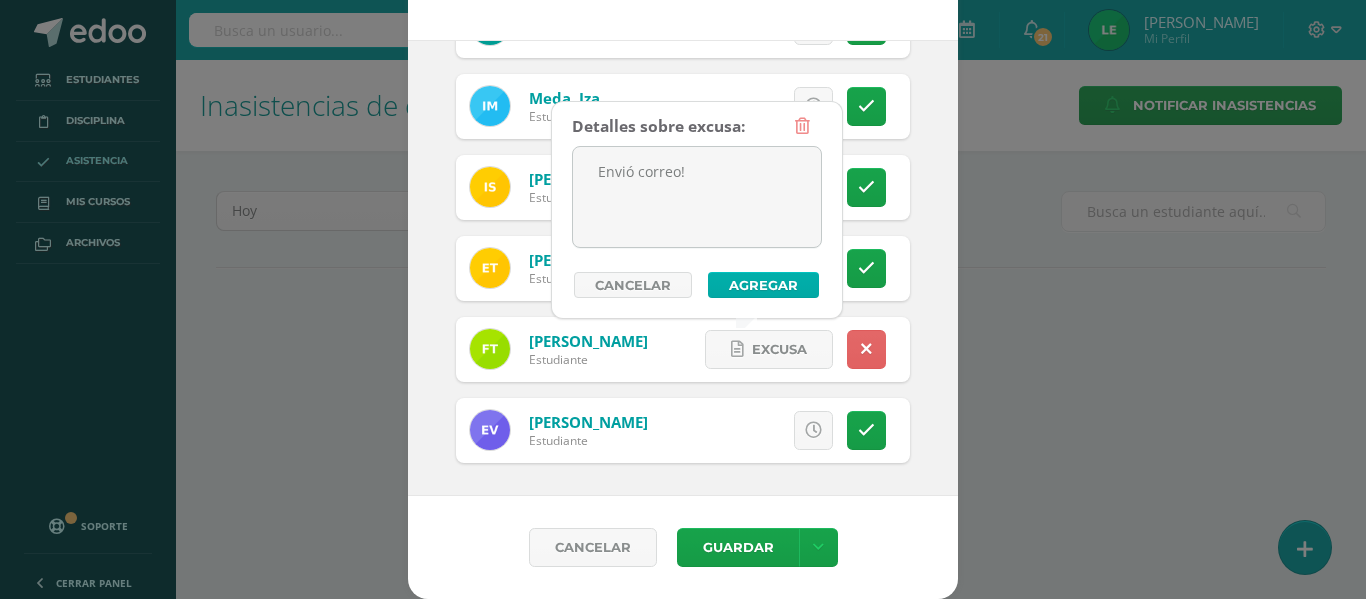 type on "Envió correo!" 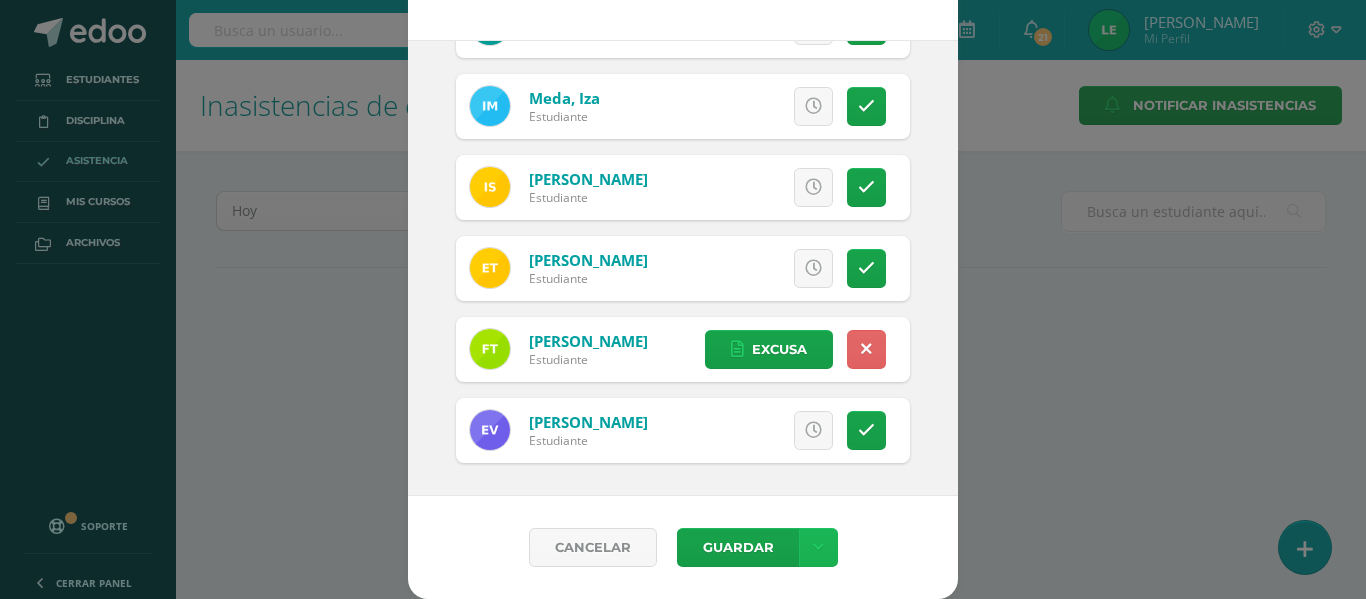 click at bounding box center [818, 547] 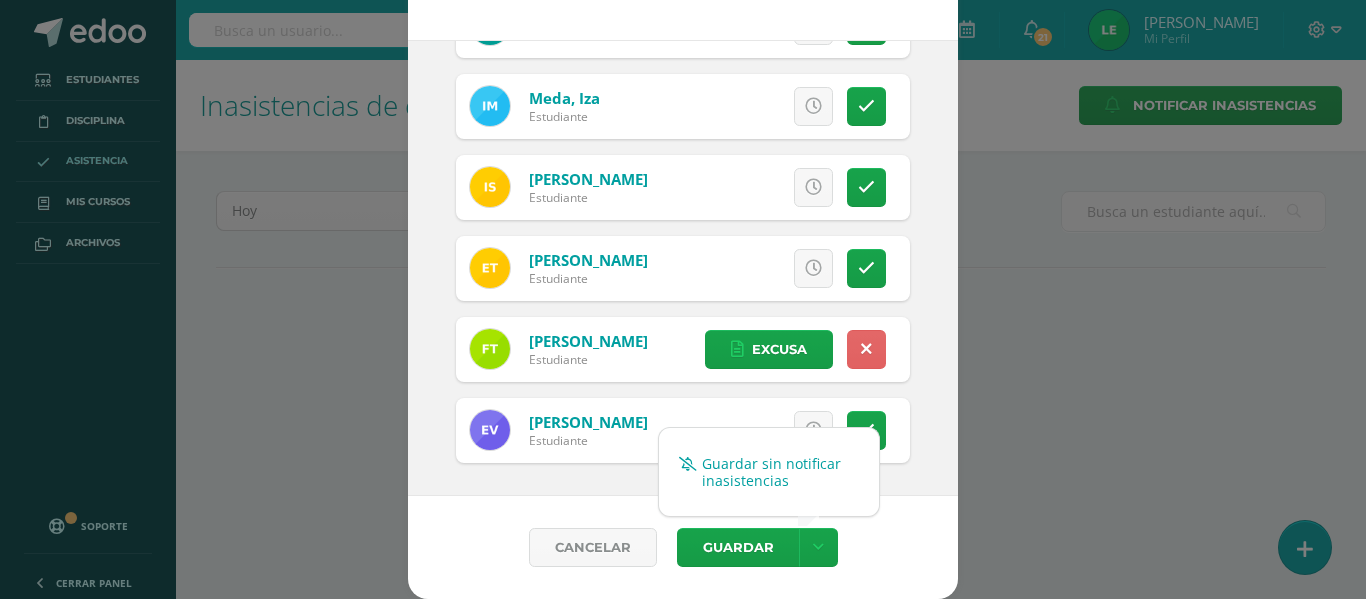 click on "Guardar sin notificar inasistencias" at bounding box center (769, 472) 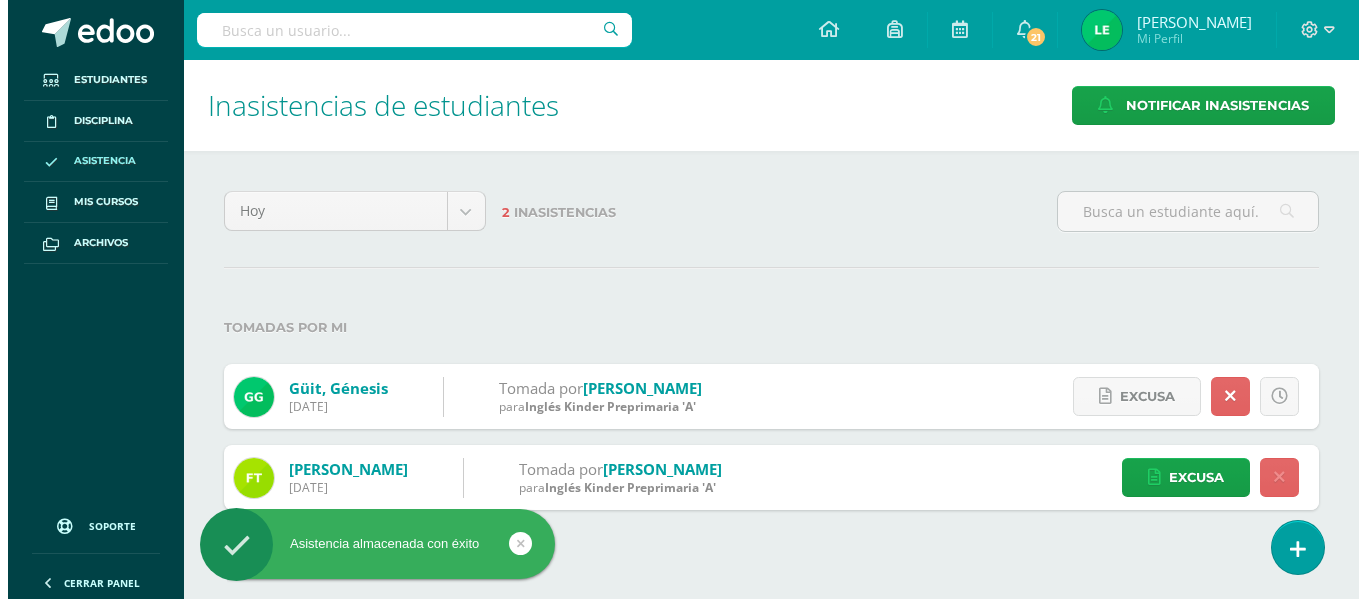 scroll, scrollTop: 0, scrollLeft: 0, axis: both 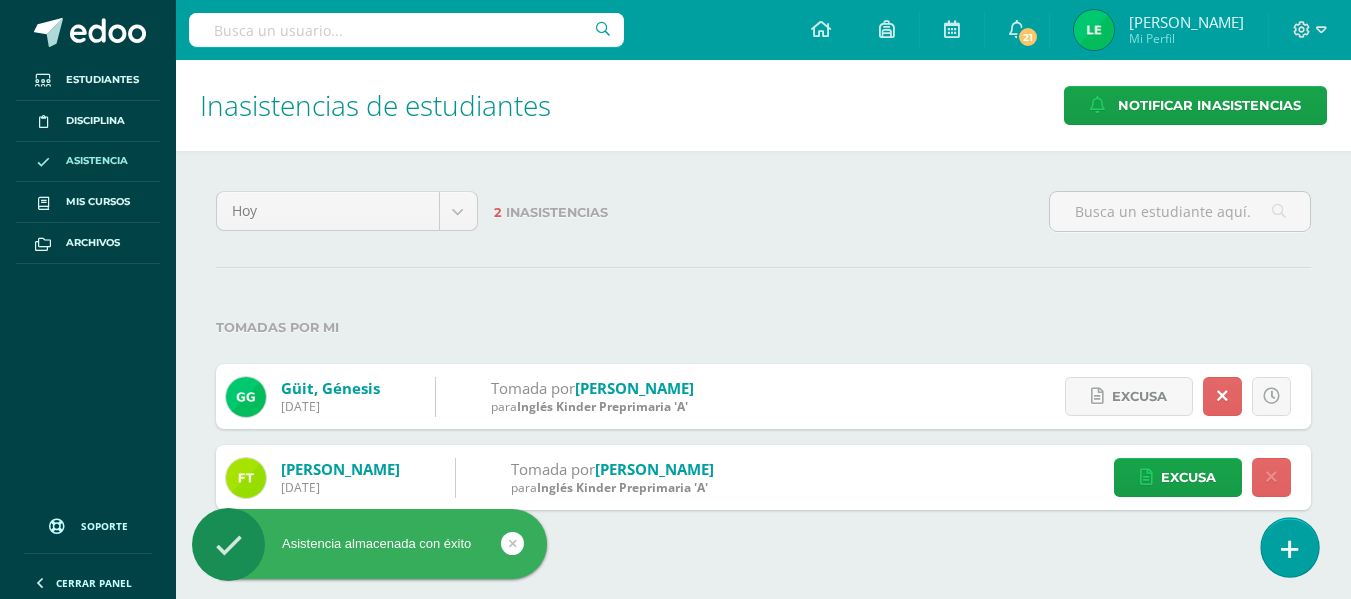 click at bounding box center (1289, 547) 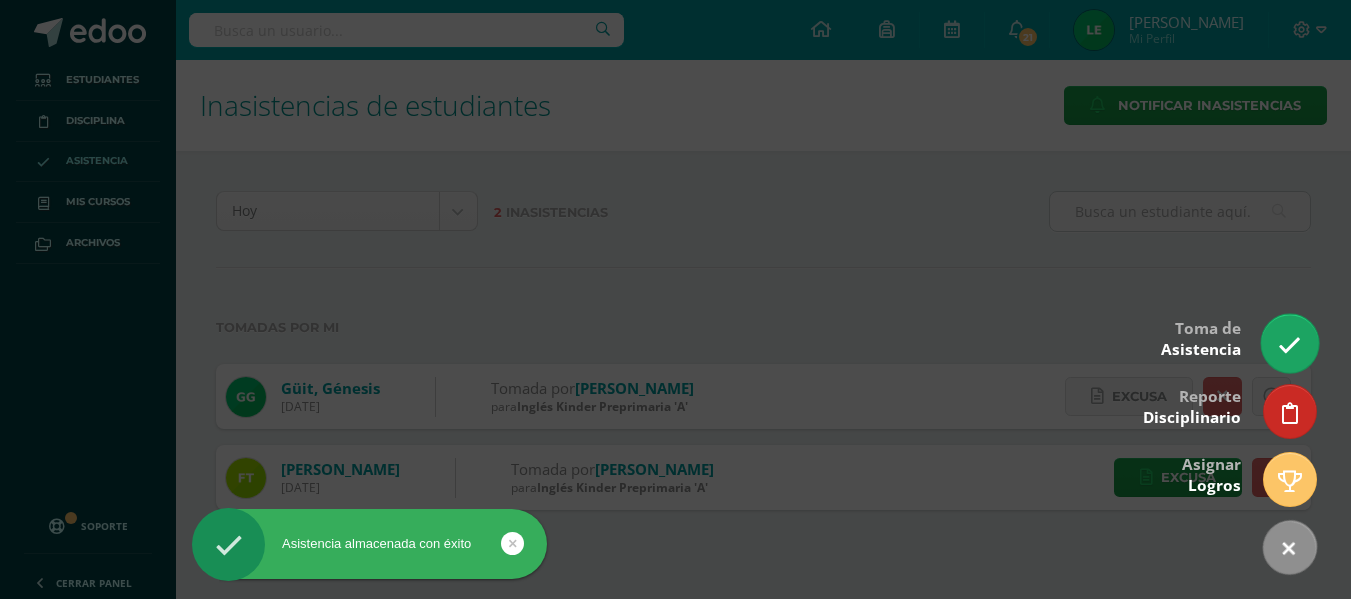 click at bounding box center (1289, 343) 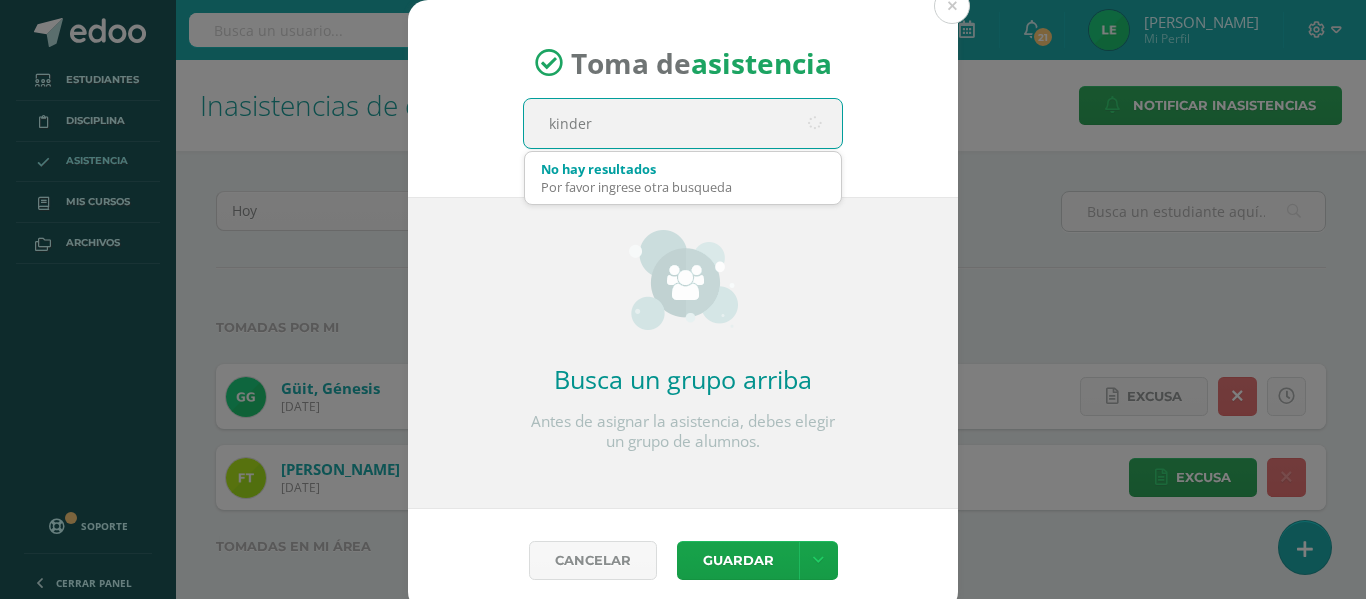 type on "kinder b" 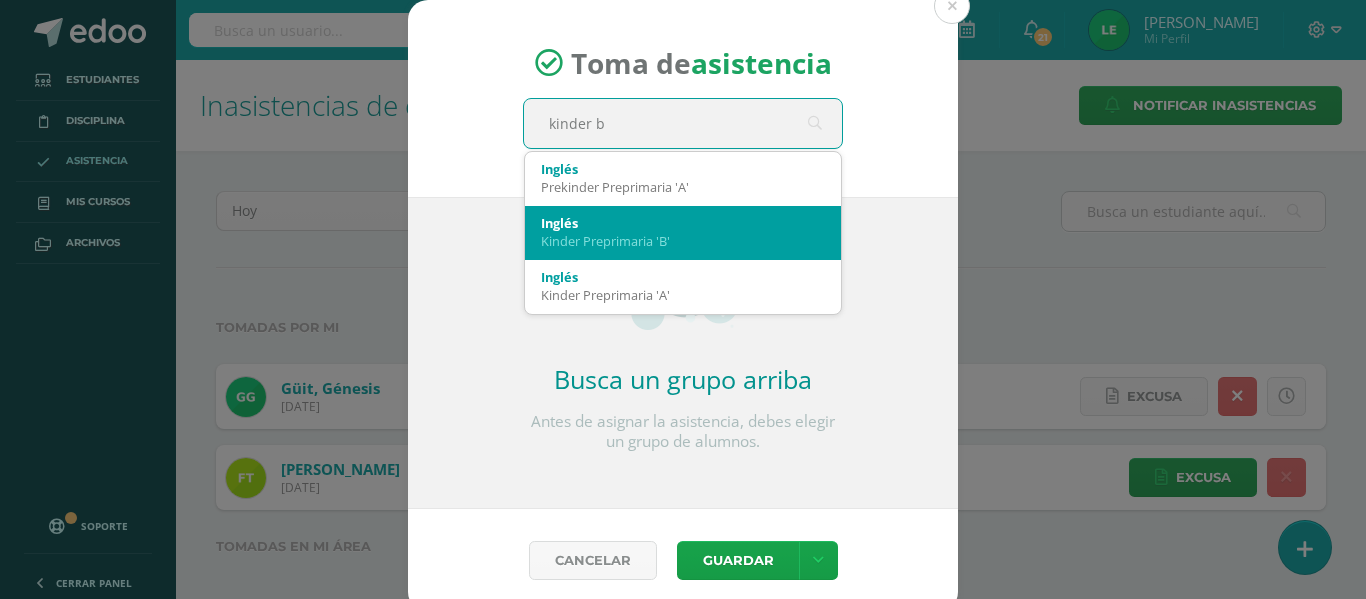 click on "Inglés" at bounding box center (683, 223) 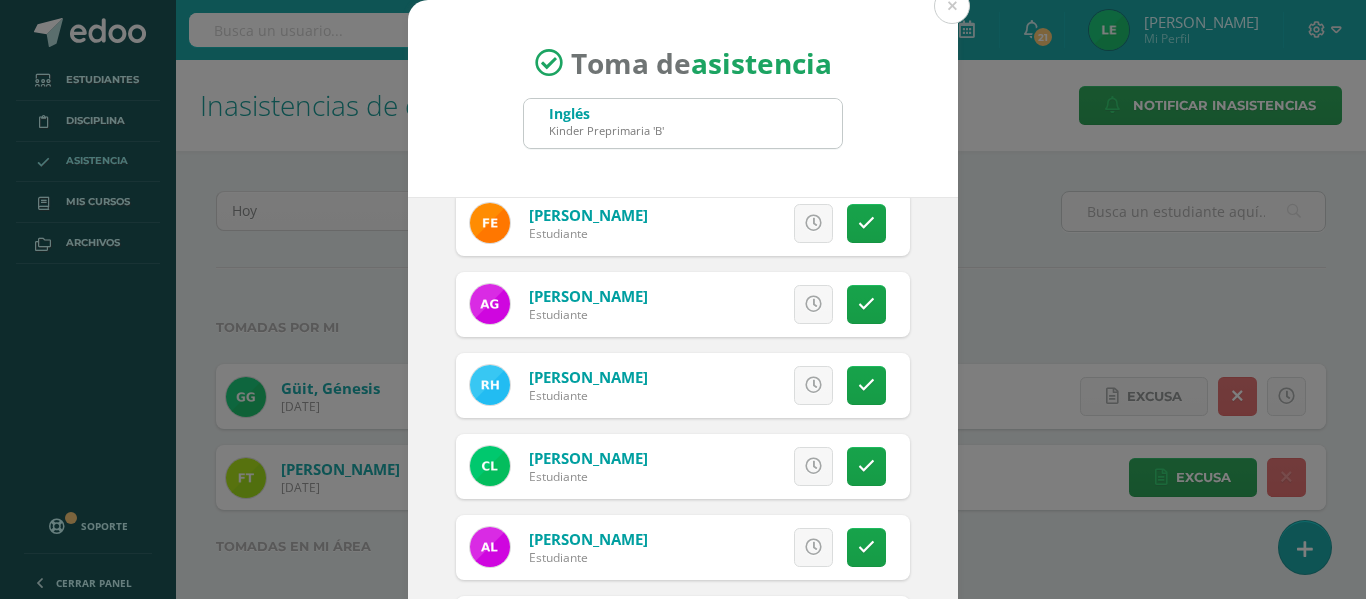 scroll, scrollTop: 263, scrollLeft: 0, axis: vertical 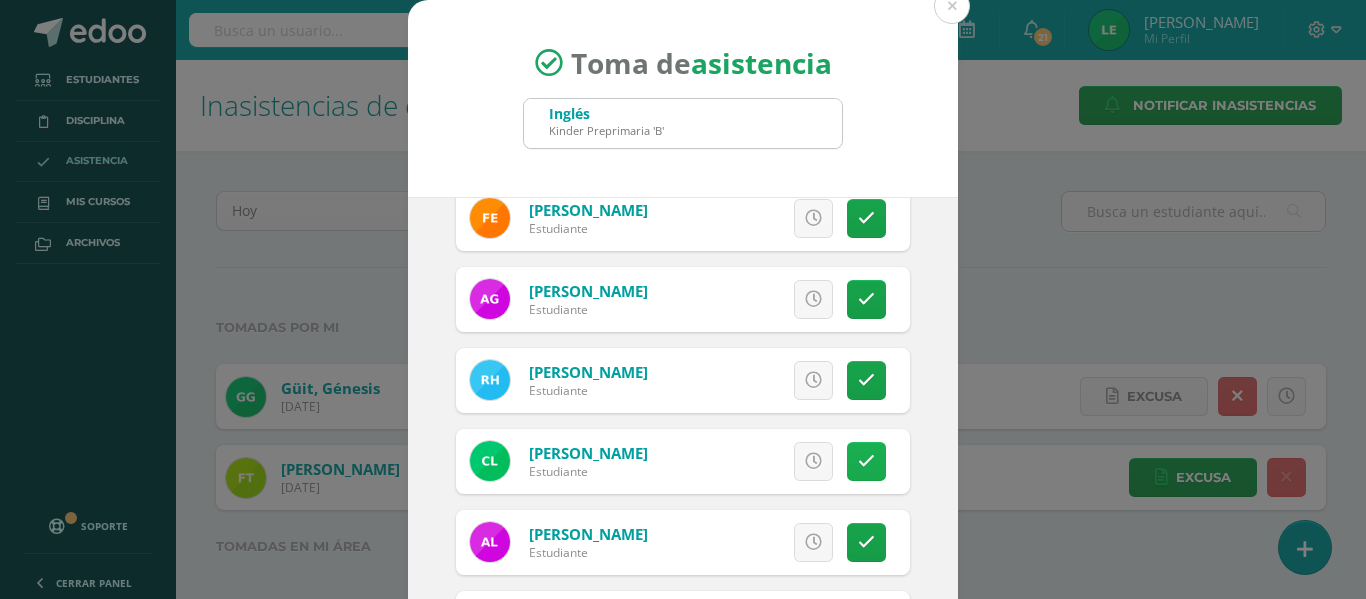 click at bounding box center (866, 461) 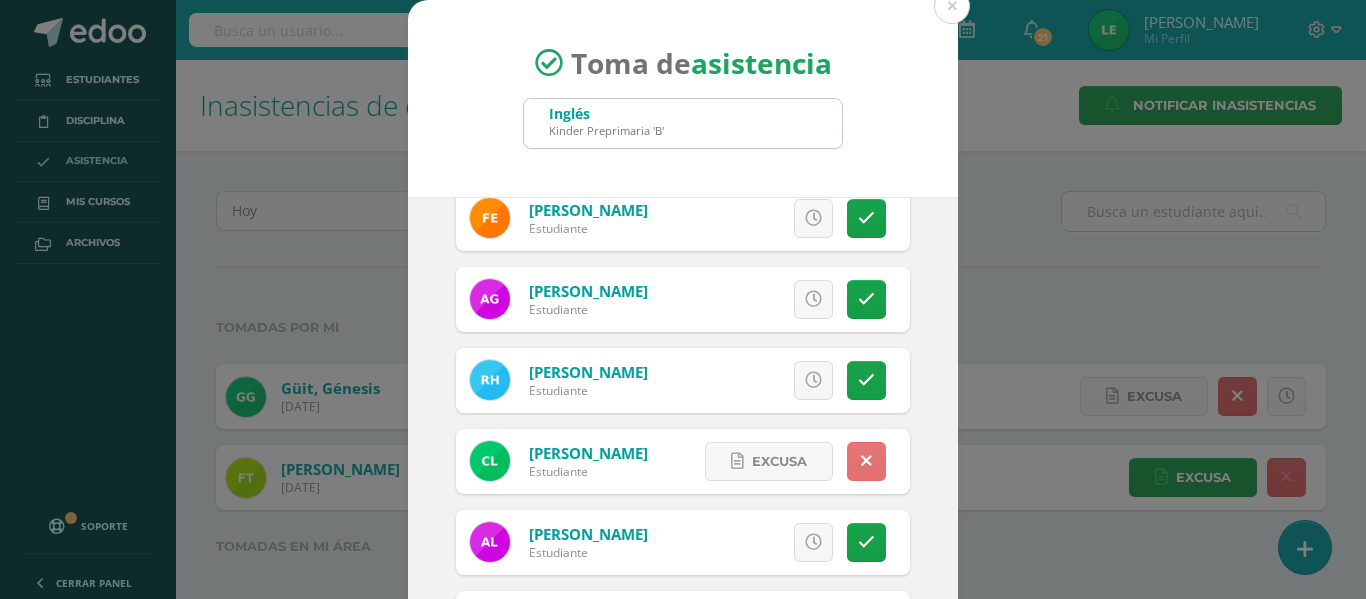 scroll, scrollTop: 542, scrollLeft: 0, axis: vertical 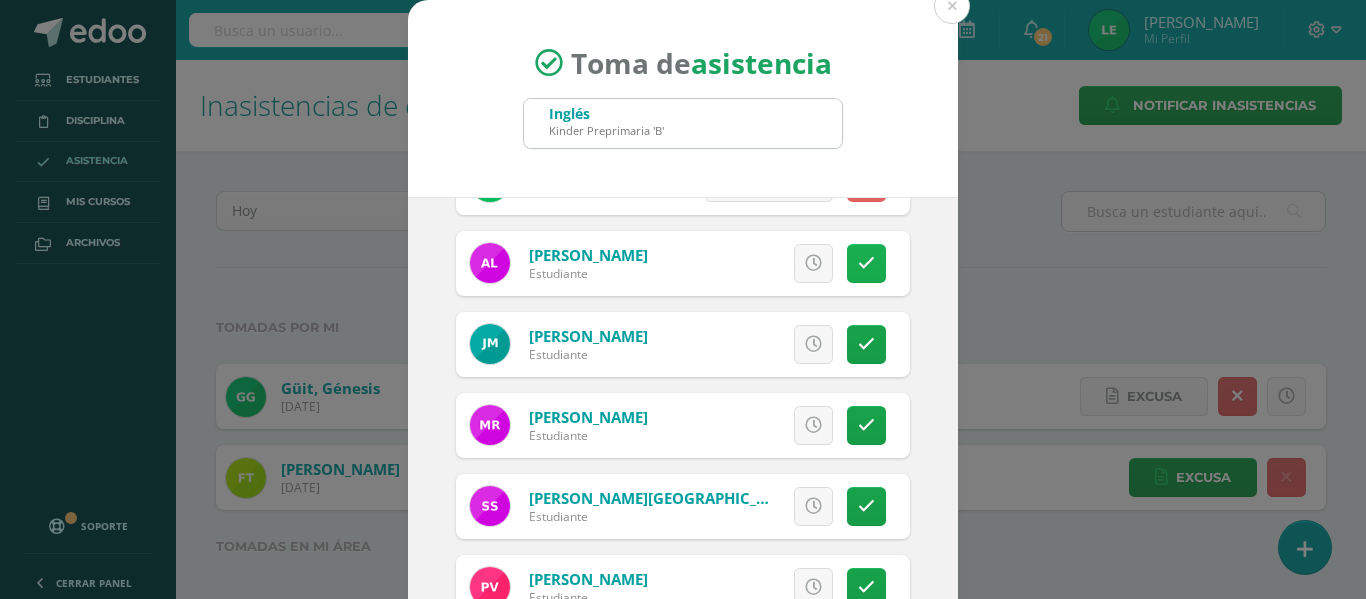 click at bounding box center [866, 263] 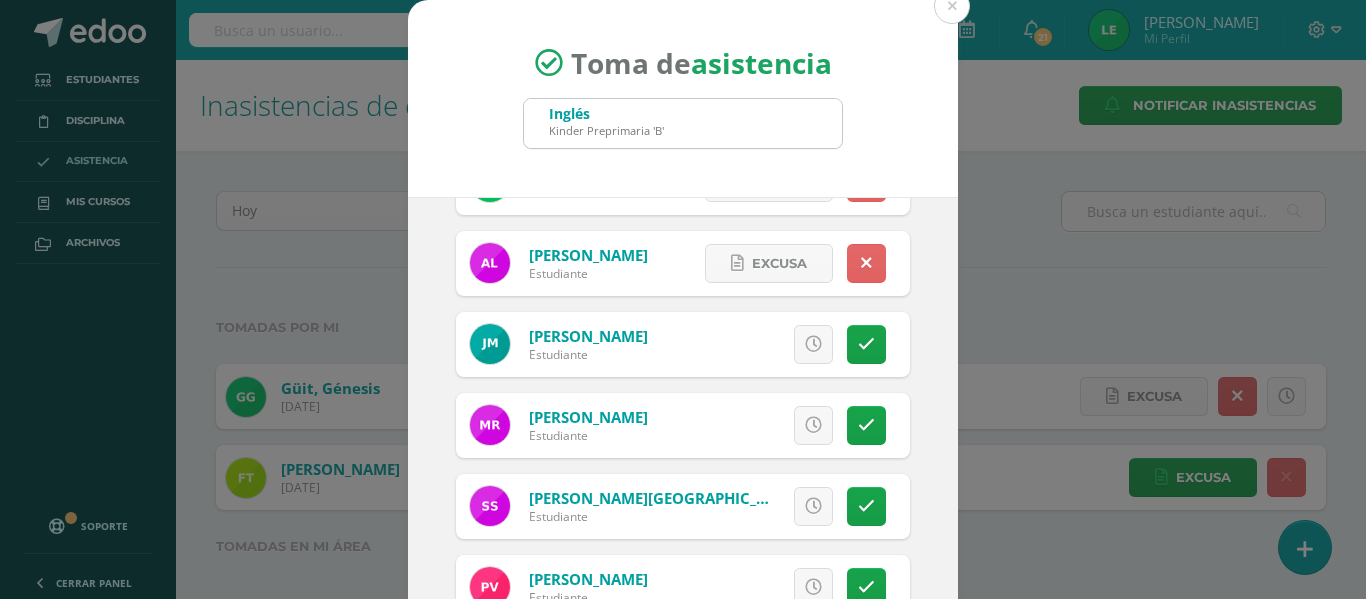scroll, scrollTop: 157, scrollLeft: 0, axis: vertical 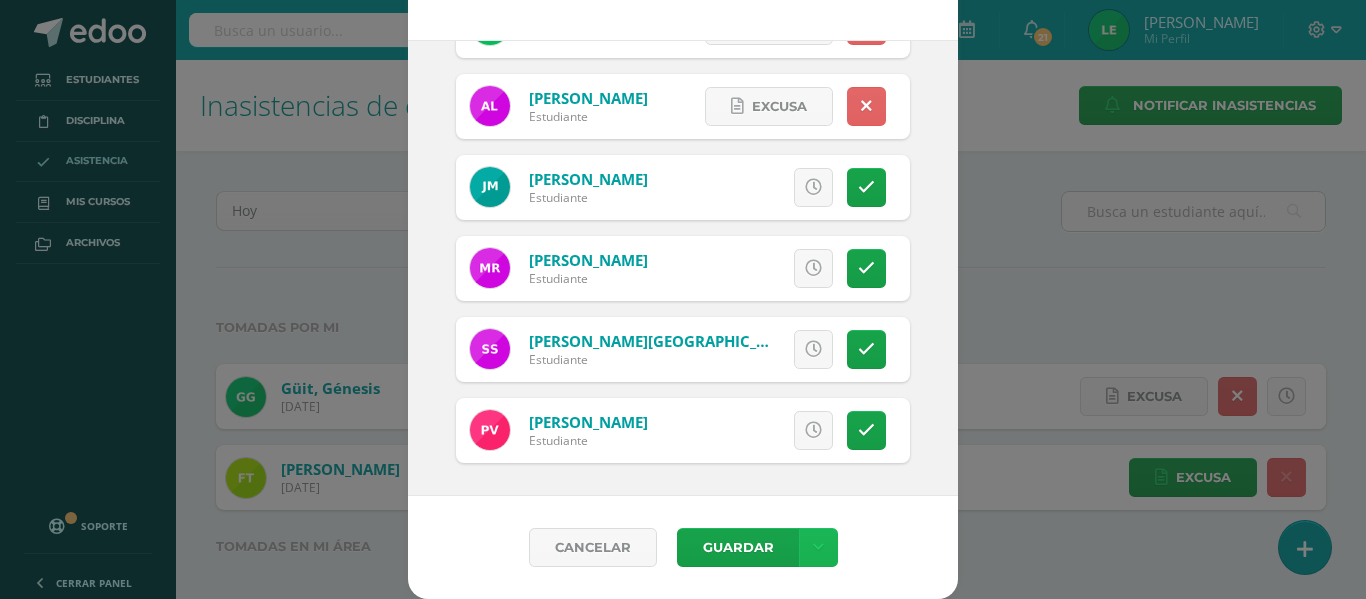 click at bounding box center (818, 547) 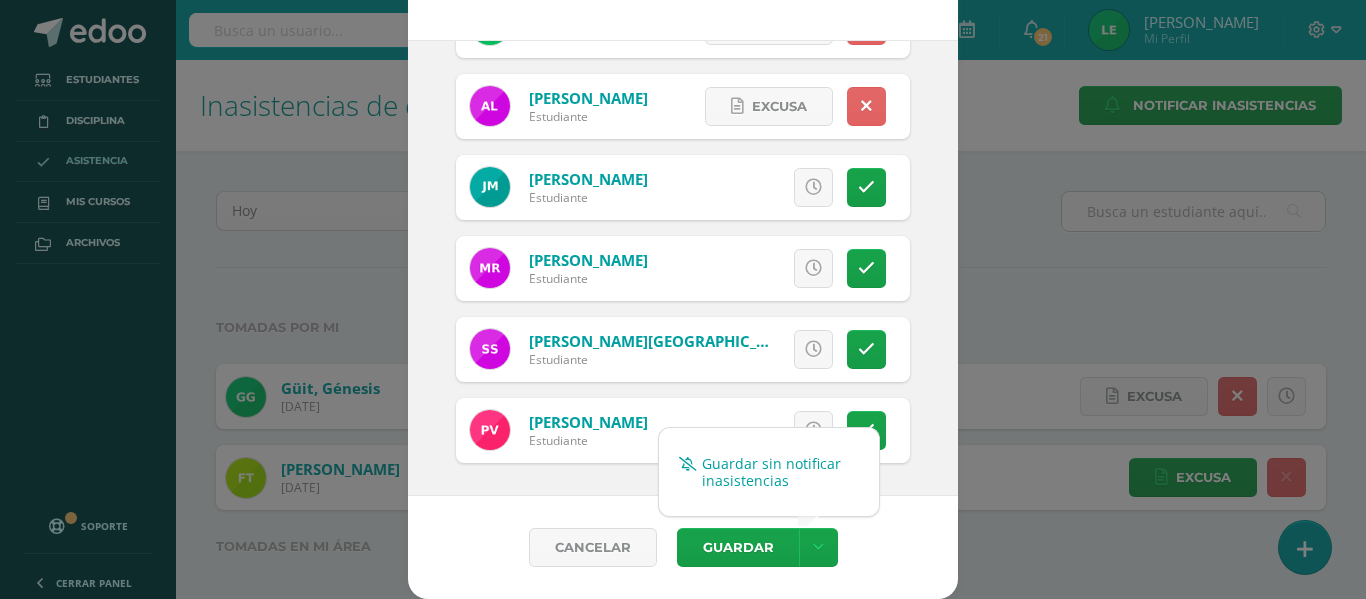 click on "Guardar sin notificar inasistencias" at bounding box center [769, 472] 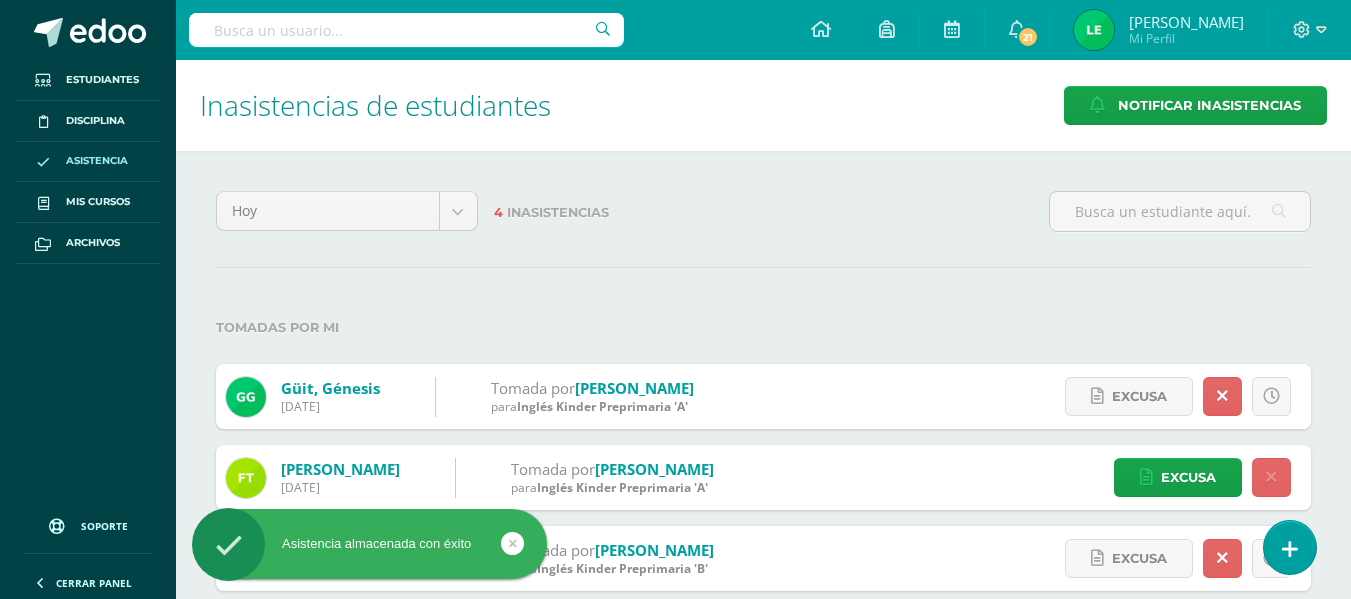 scroll, scrollTop: 0, scrollLeft: 0, axis: both 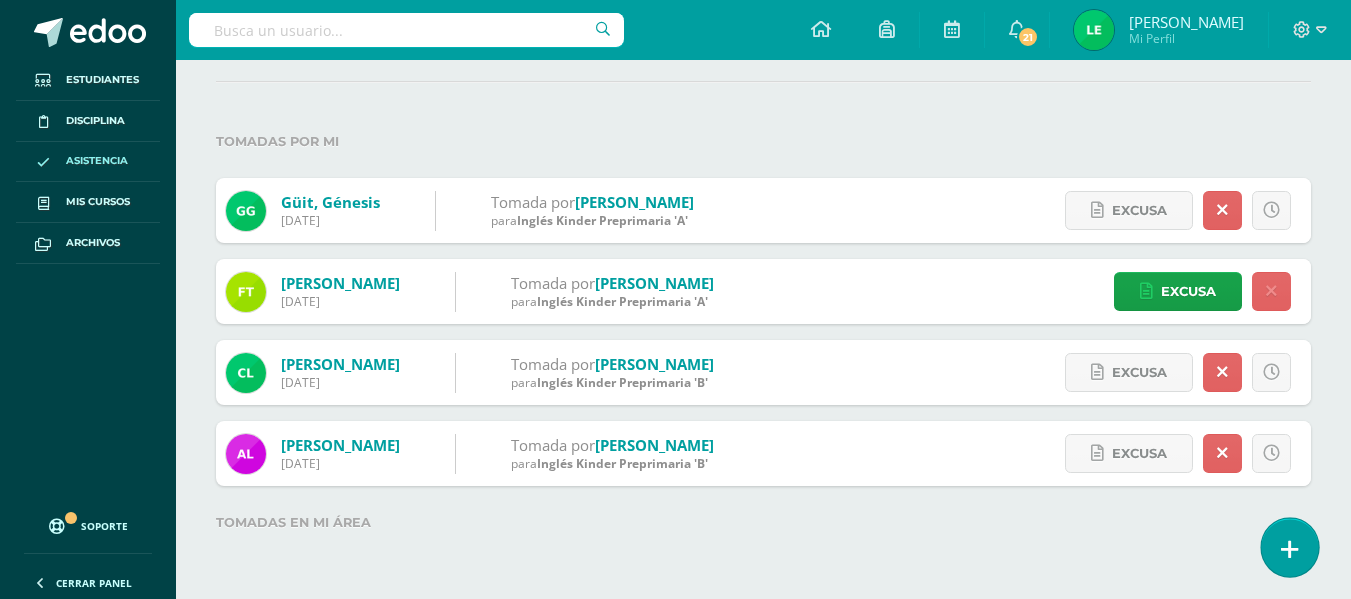 click at bounding box center [1289, 547] 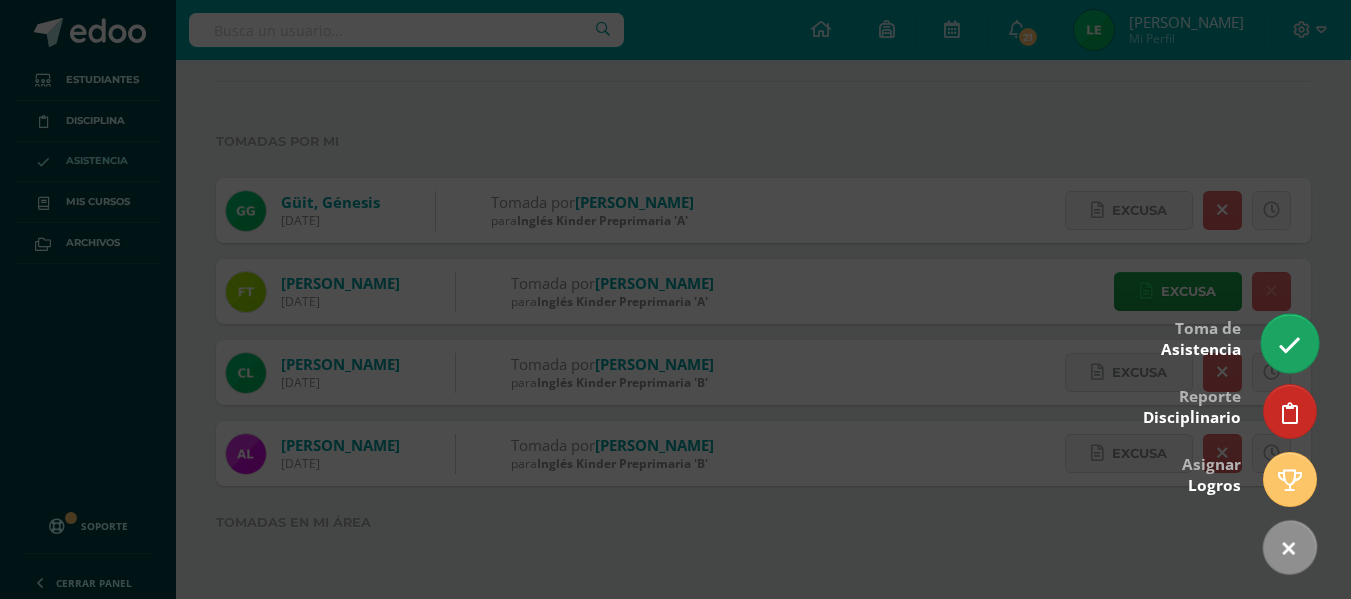 click at bounding box center (1289, 343) 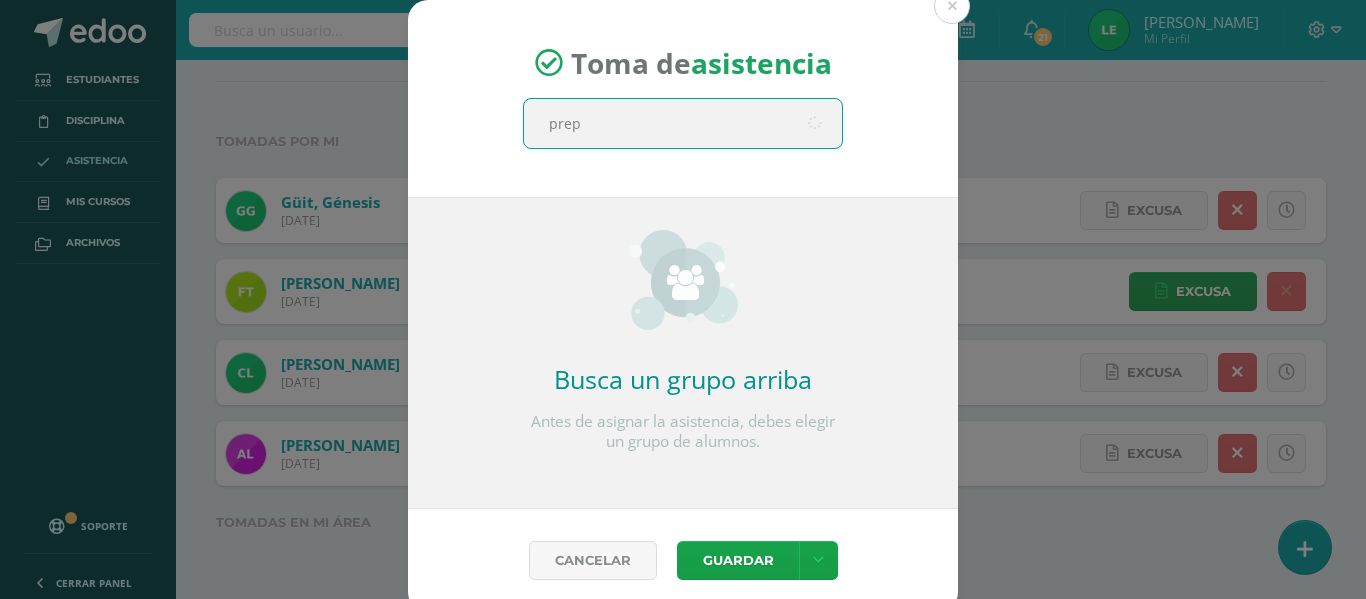 type on "prepa" 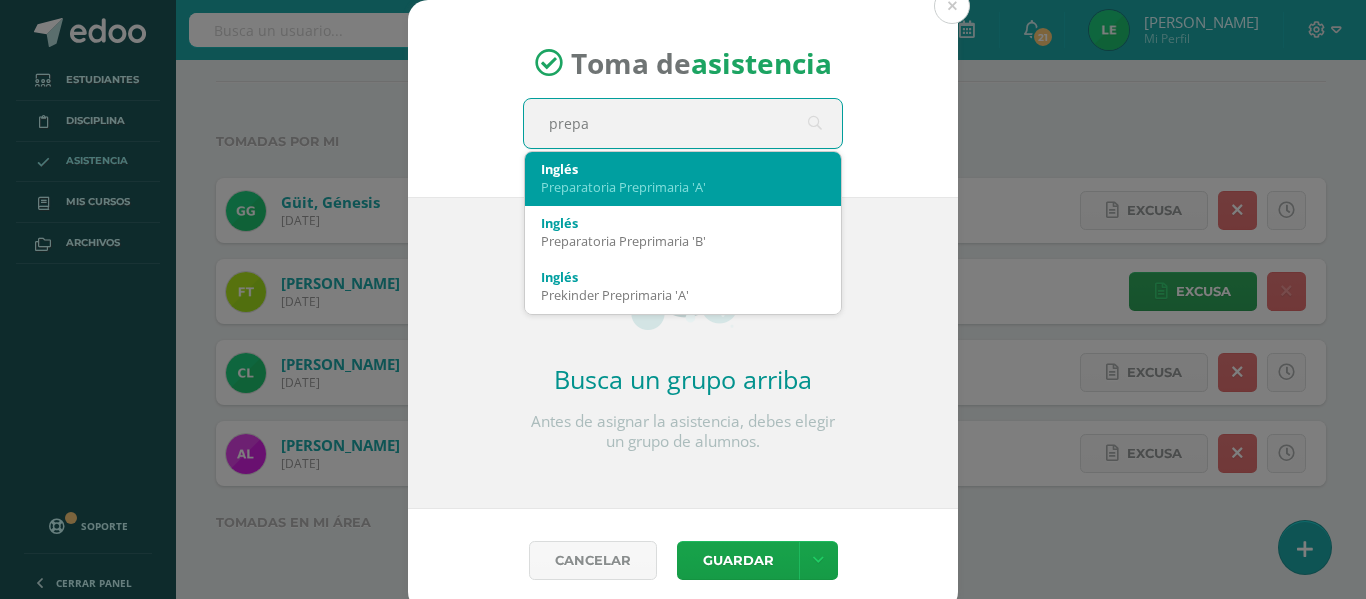 click on "Inglés" at bounding box center [683, 169] 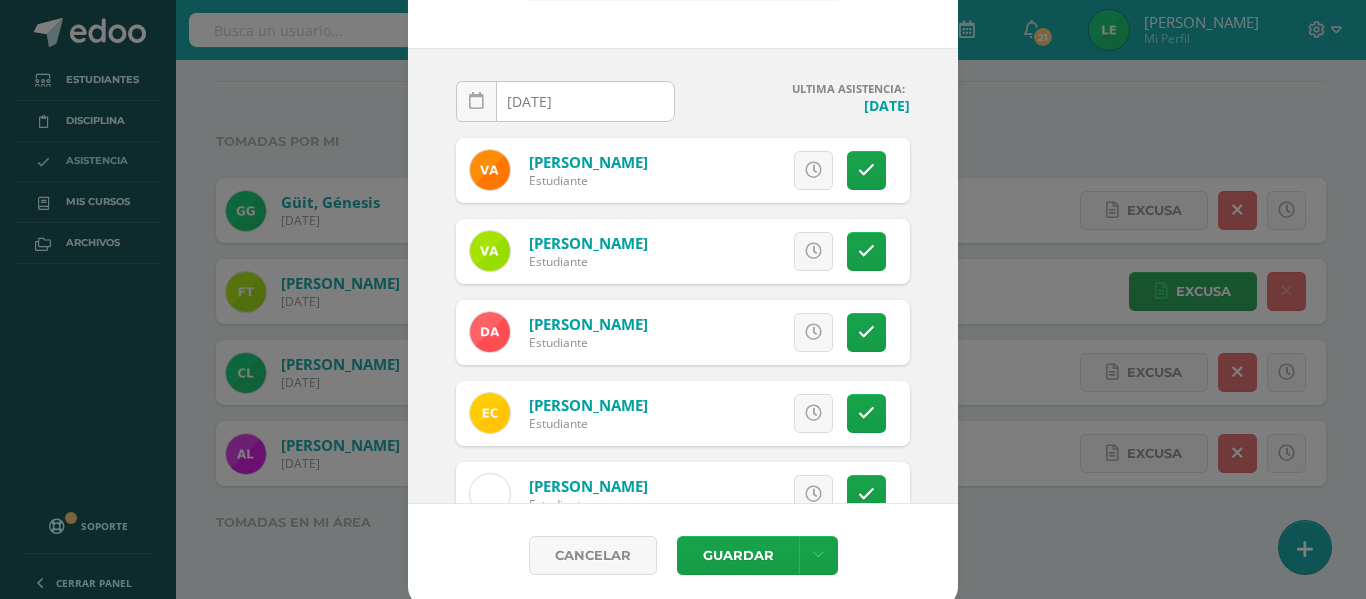 scroll, scrollTop: 157, scrollLeft: 0, axis: vertical 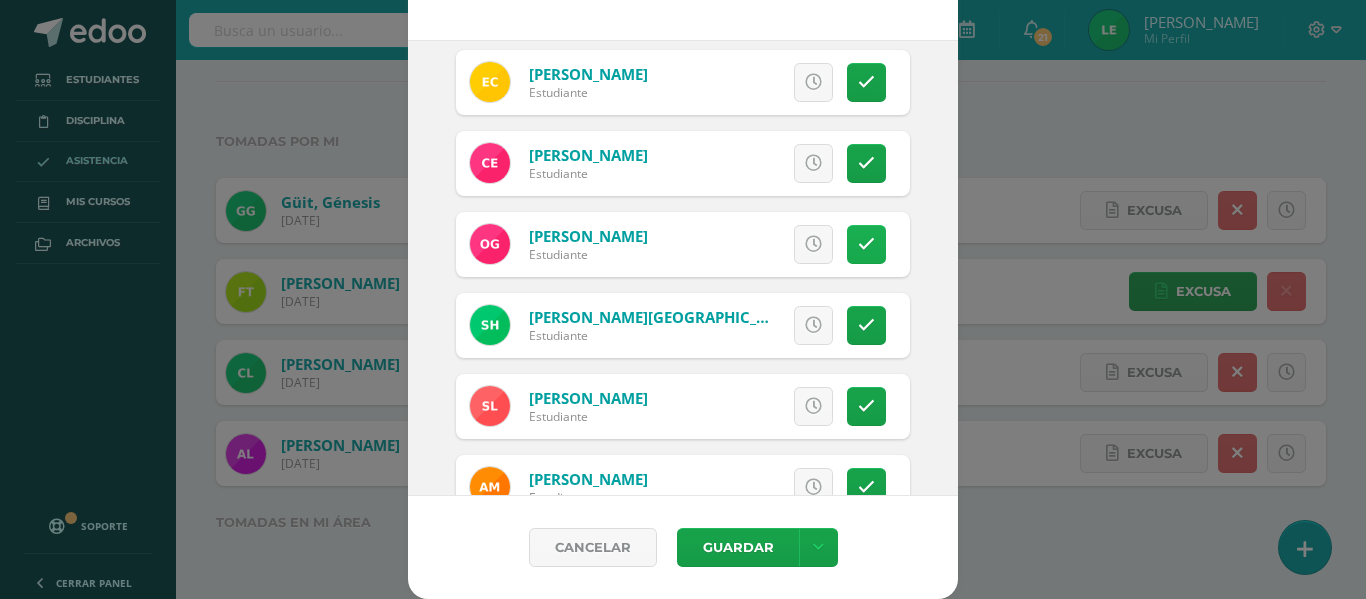 click at bounding box center (866, 244) 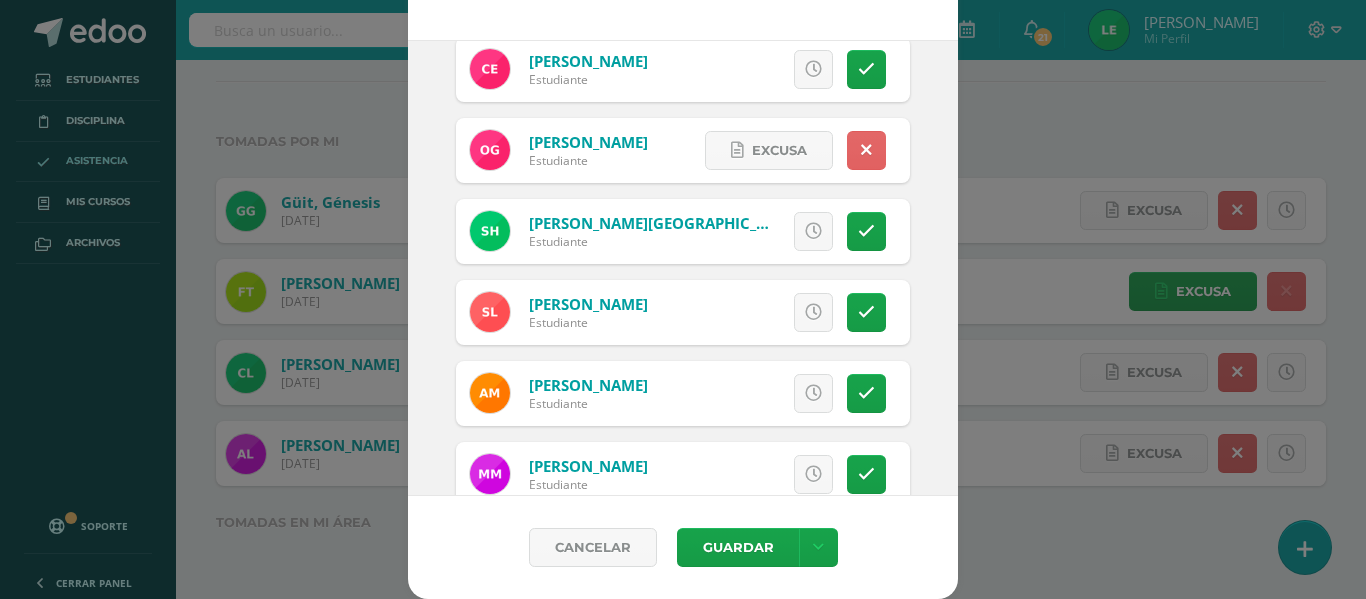 scroll, scrollTop: 430, scrollLeft: 0, axis: vertical 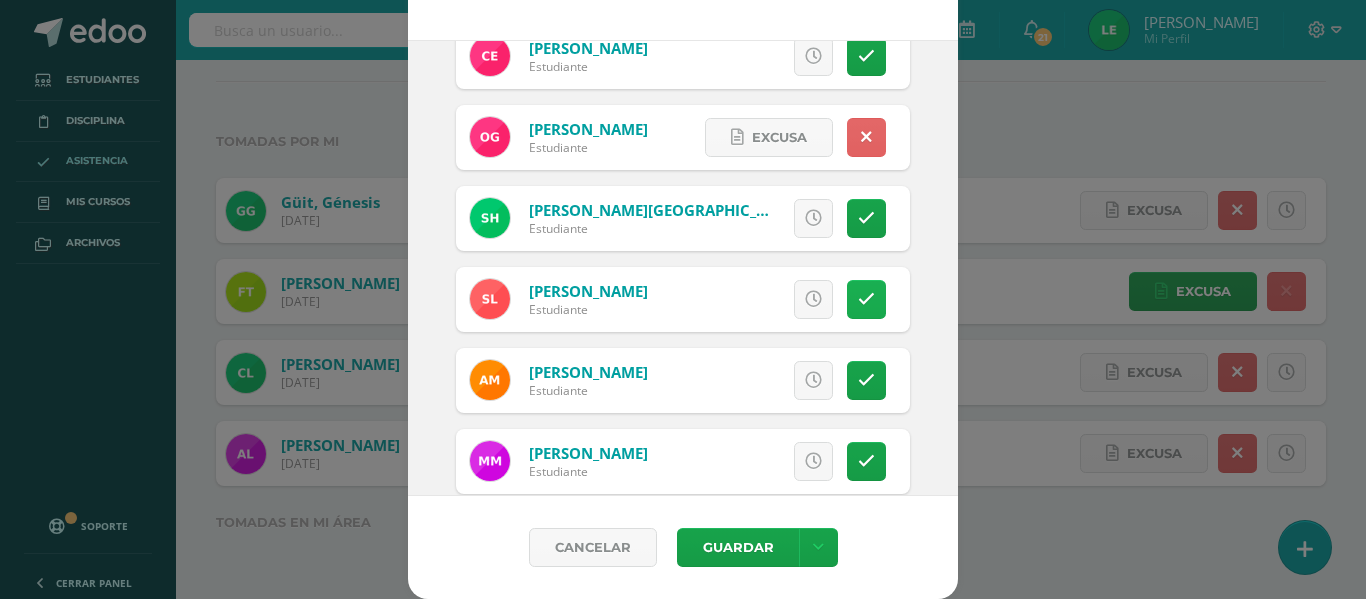 click at bounding box center (866, 299) 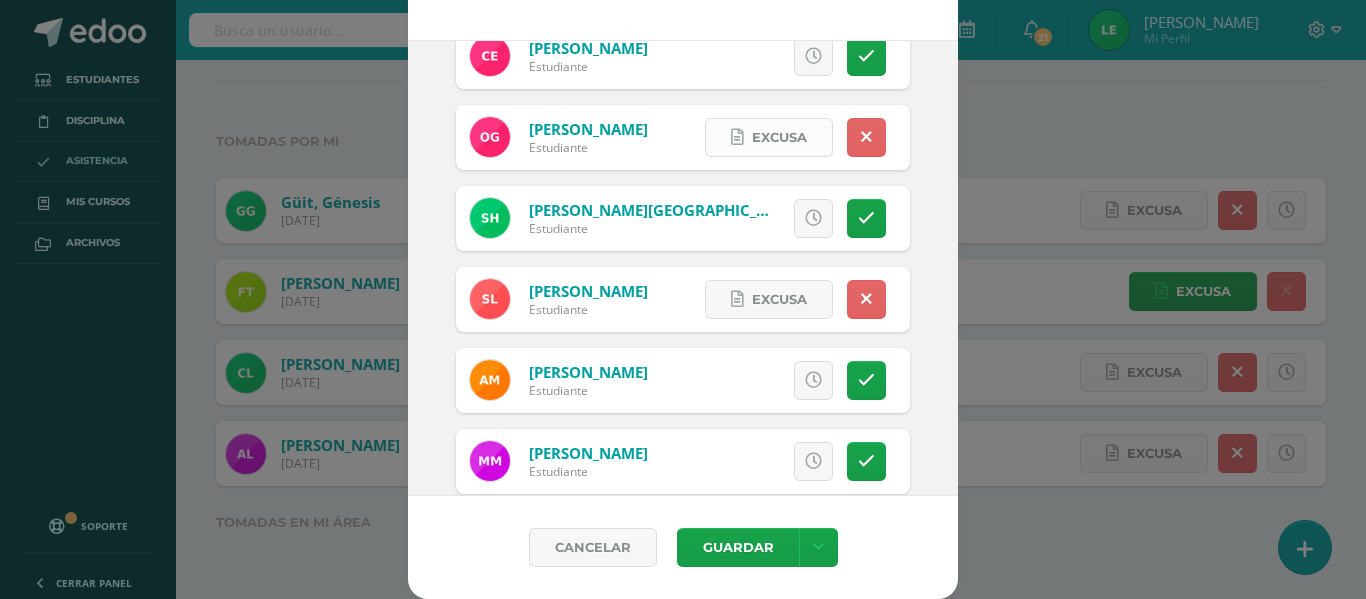 click on "Excusa" at bounding box center [779, 137] 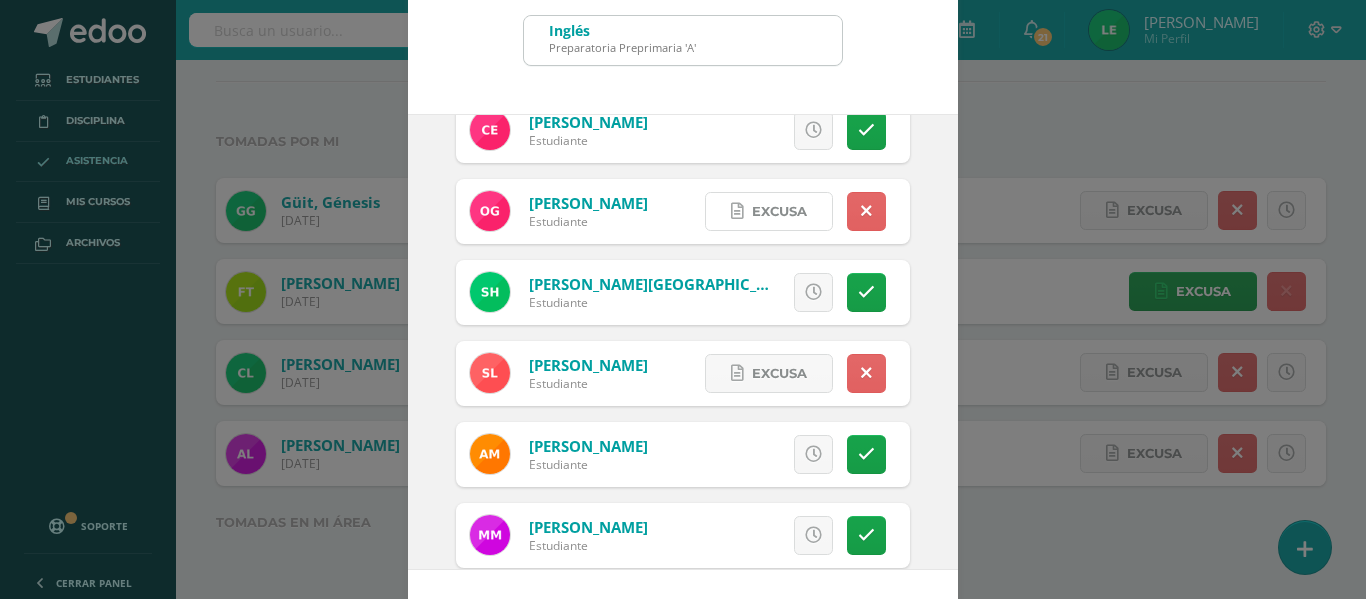 scroll, scrollTop: 60, scrollLeft: 0, axis: vertical 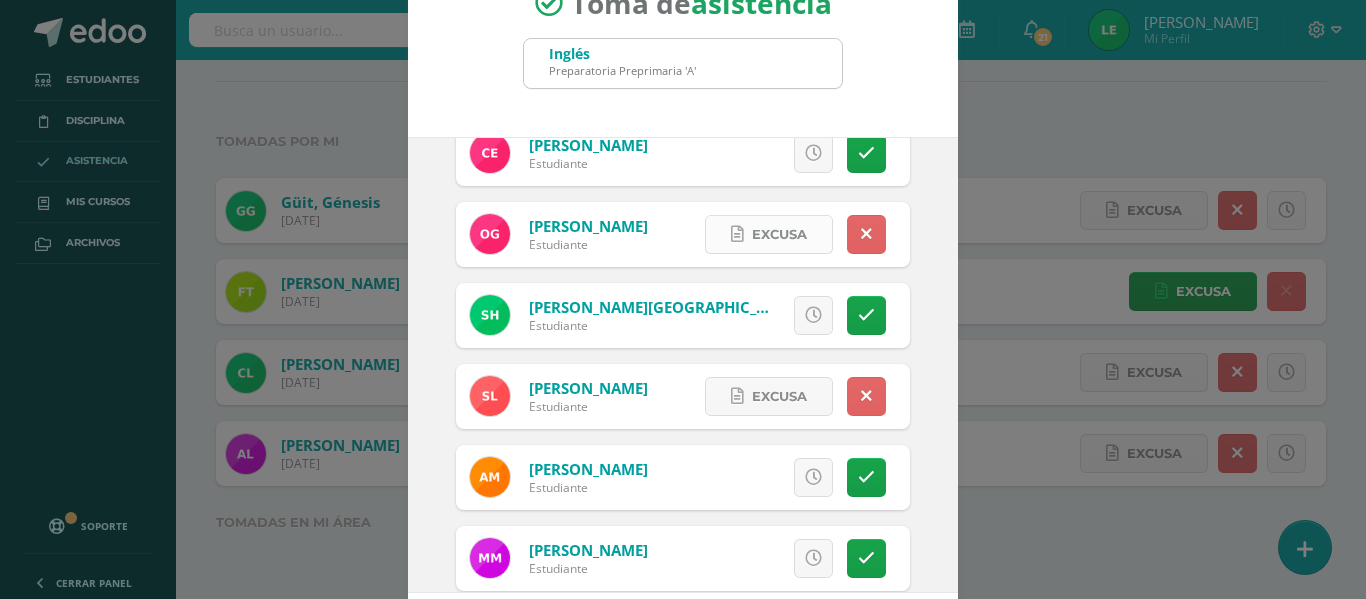 click on "Excusa" at bounding box center (769, 234) 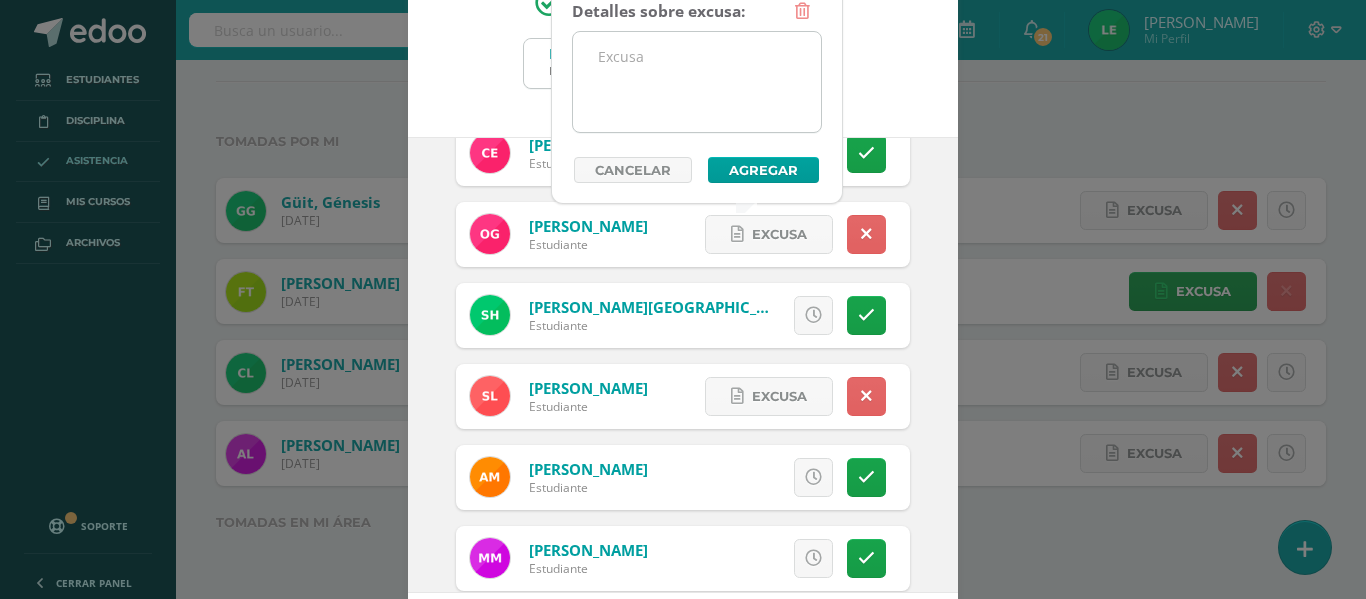 click at bounding box center (697, 82) 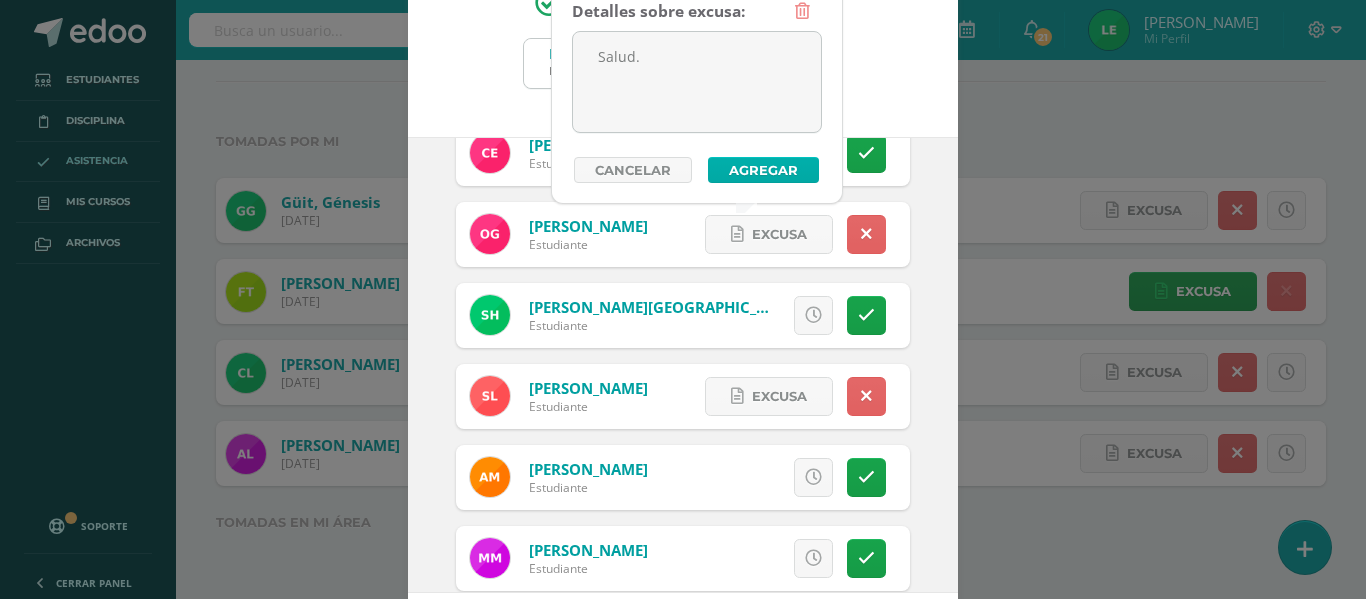 type on "Salud." 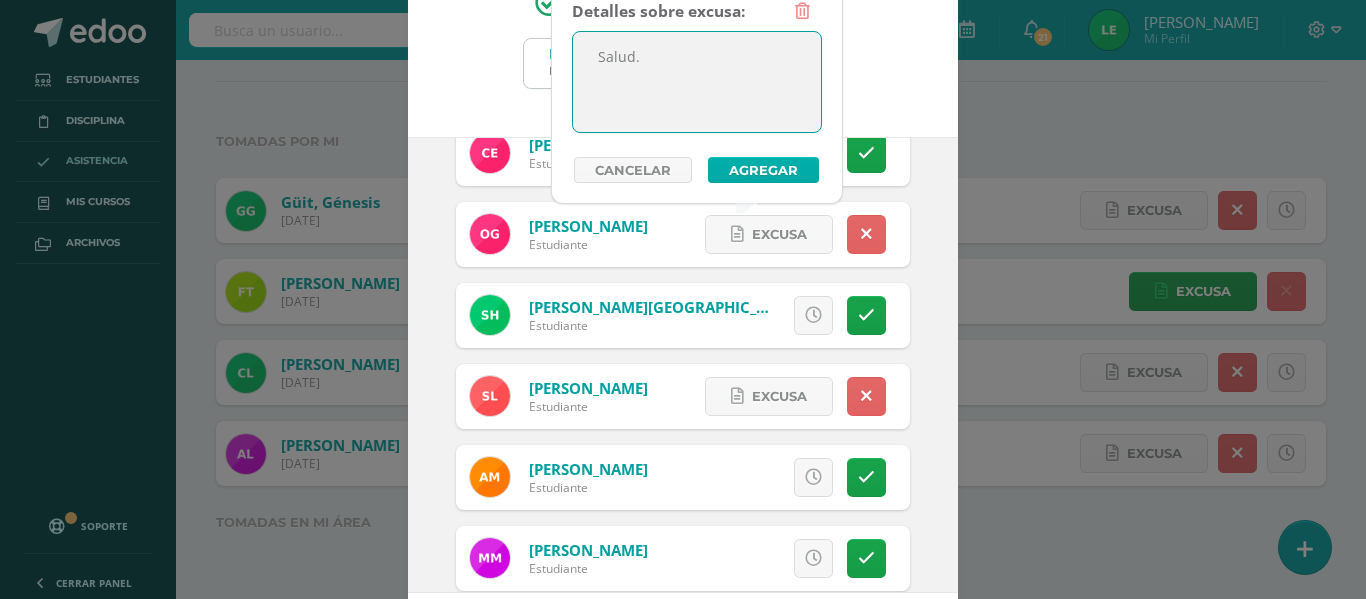 click on "Agregar" at bounding box center (763, 170) 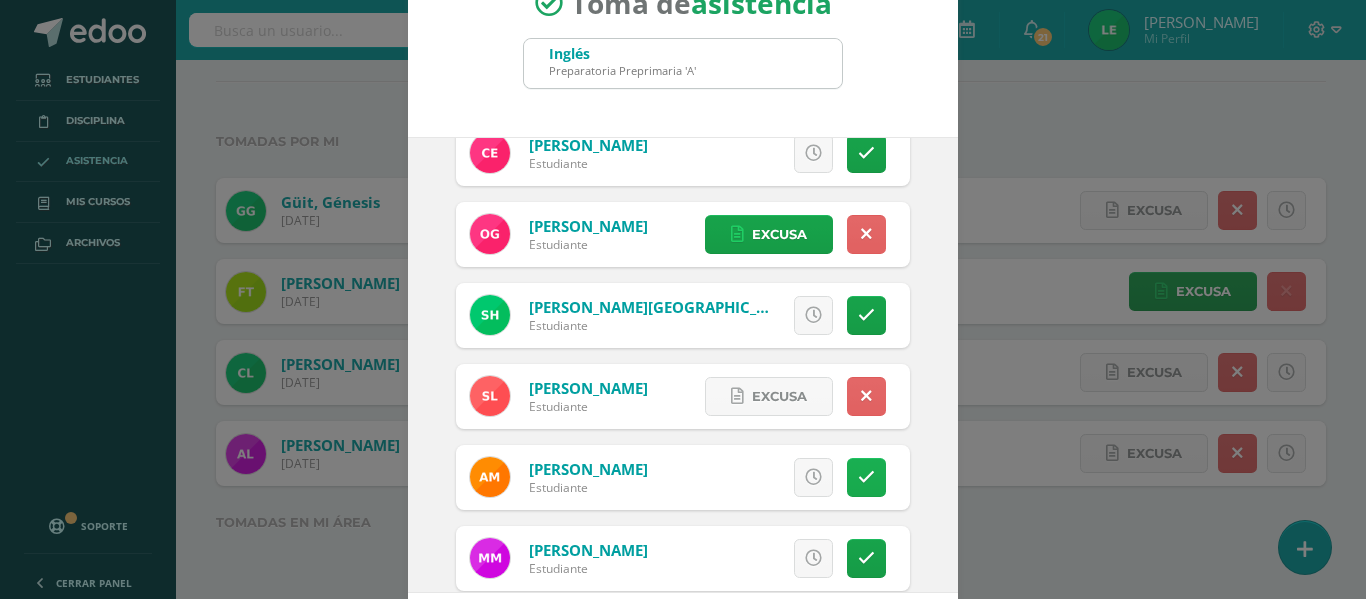 click at bounding box center (866, 477) 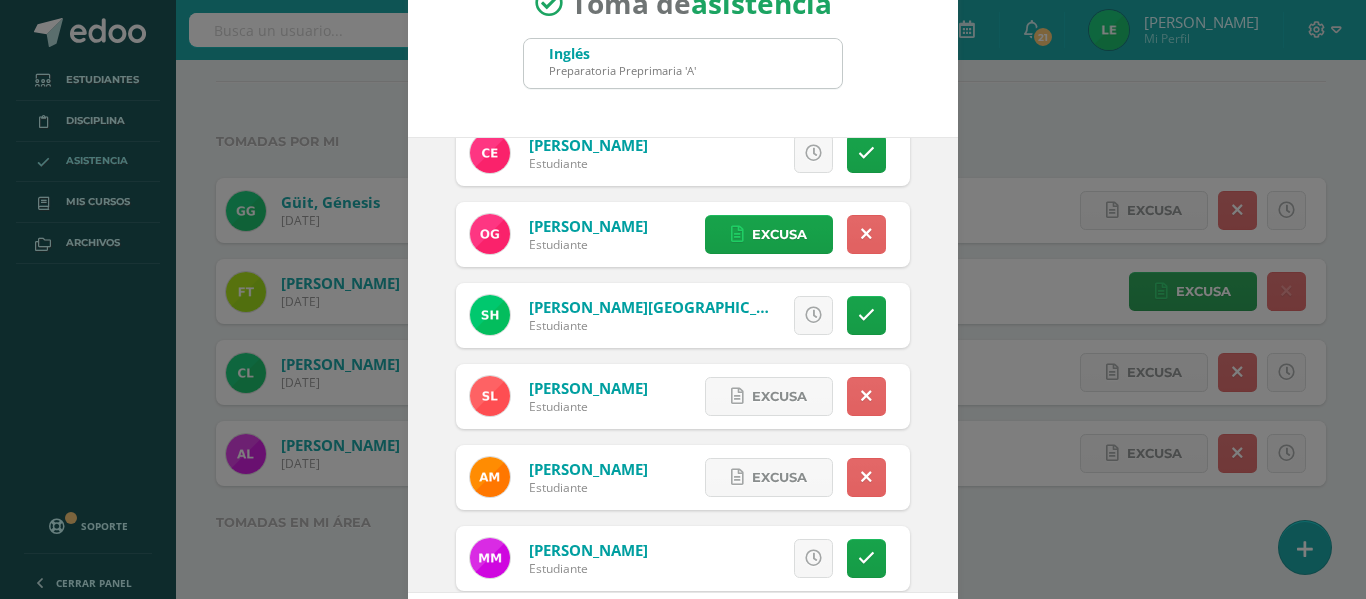 scroll, scrollTop: 866, scrollLeft: 0, axis: vertical 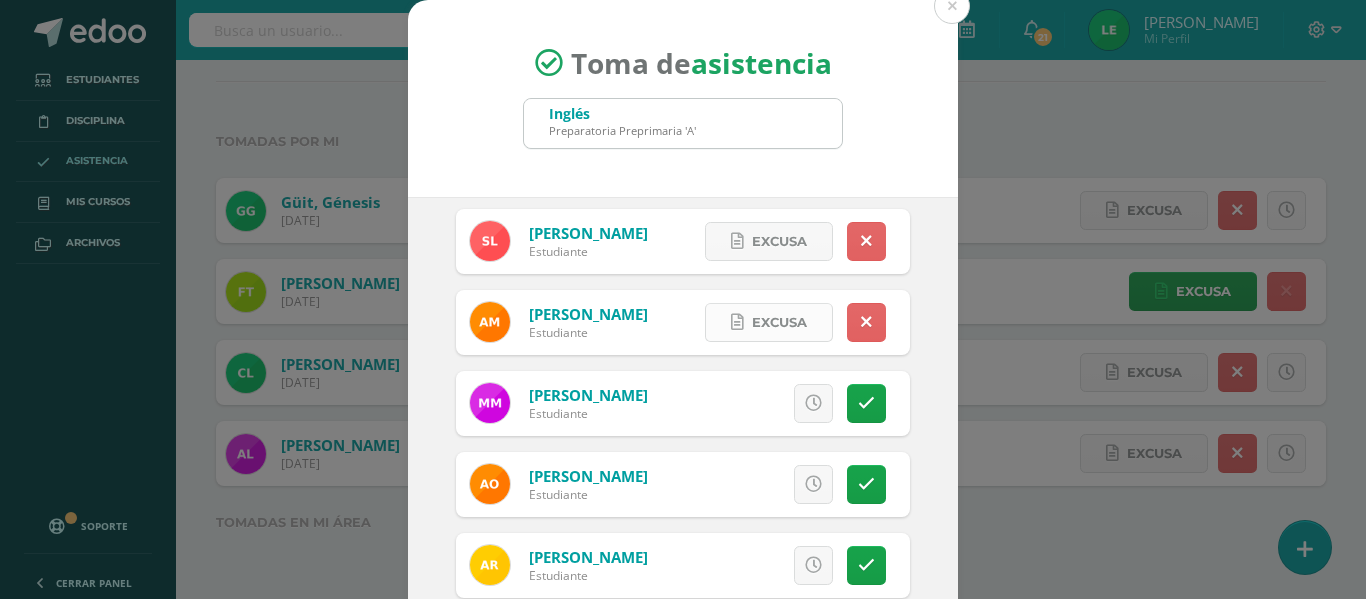 click on "Excusa" at bounding box center (769, 322) 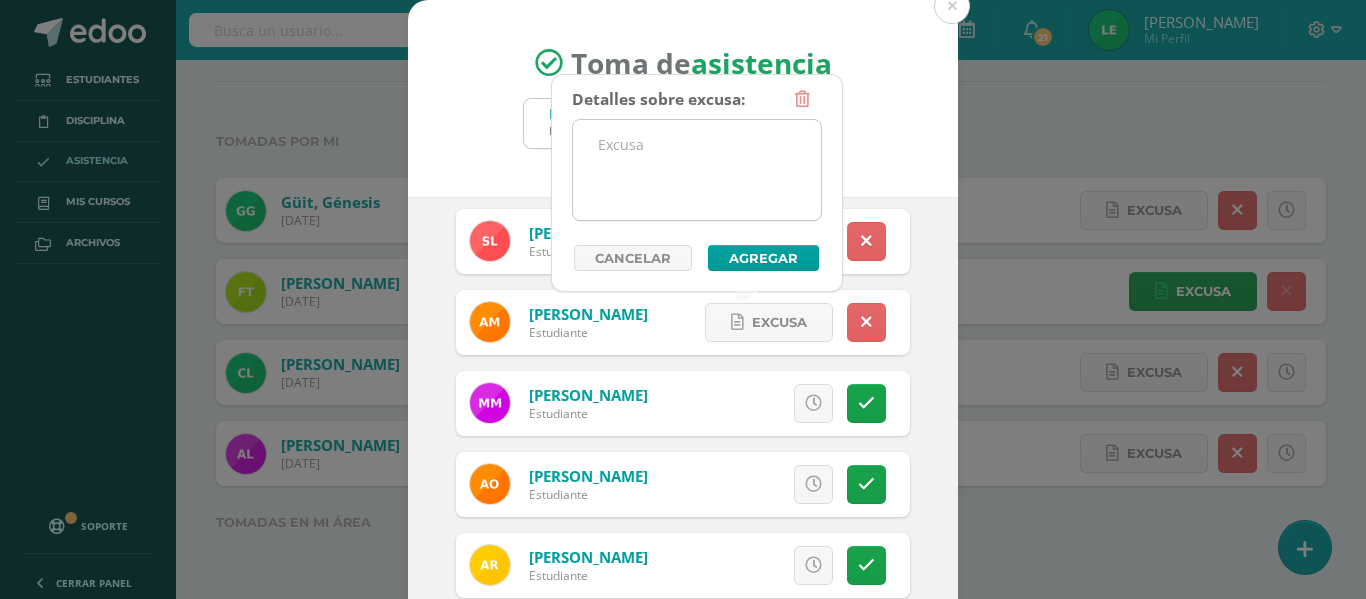 click at bounding box center [697, 170] 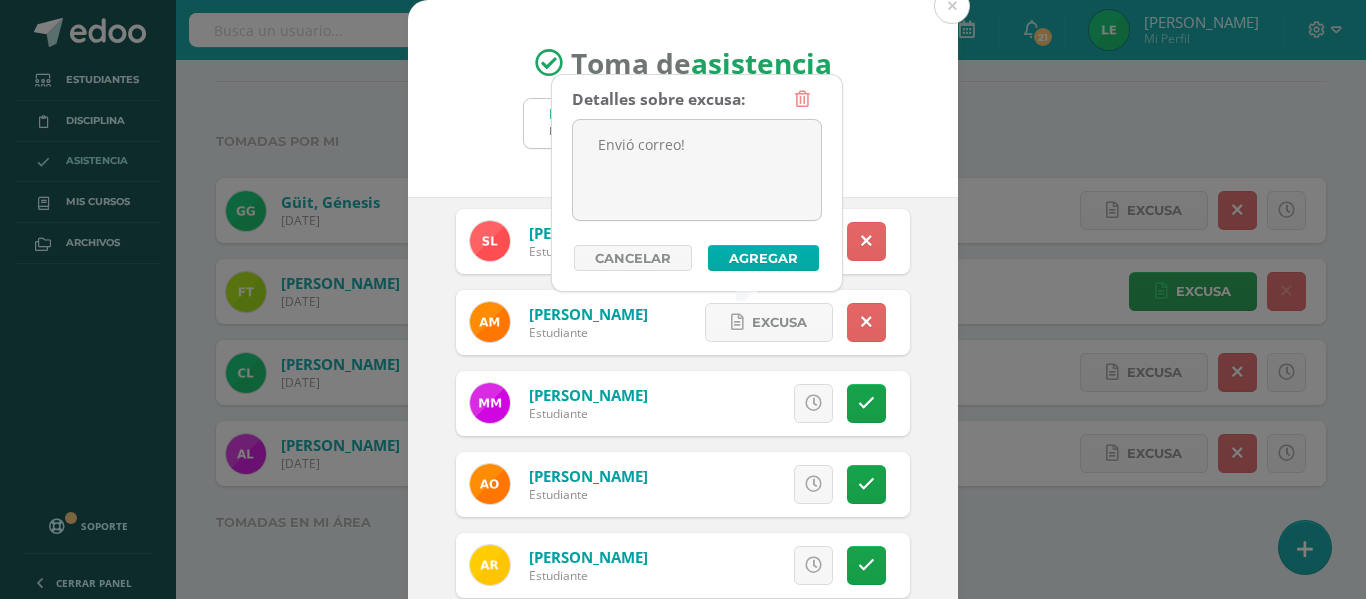 type on "Envió correo!" 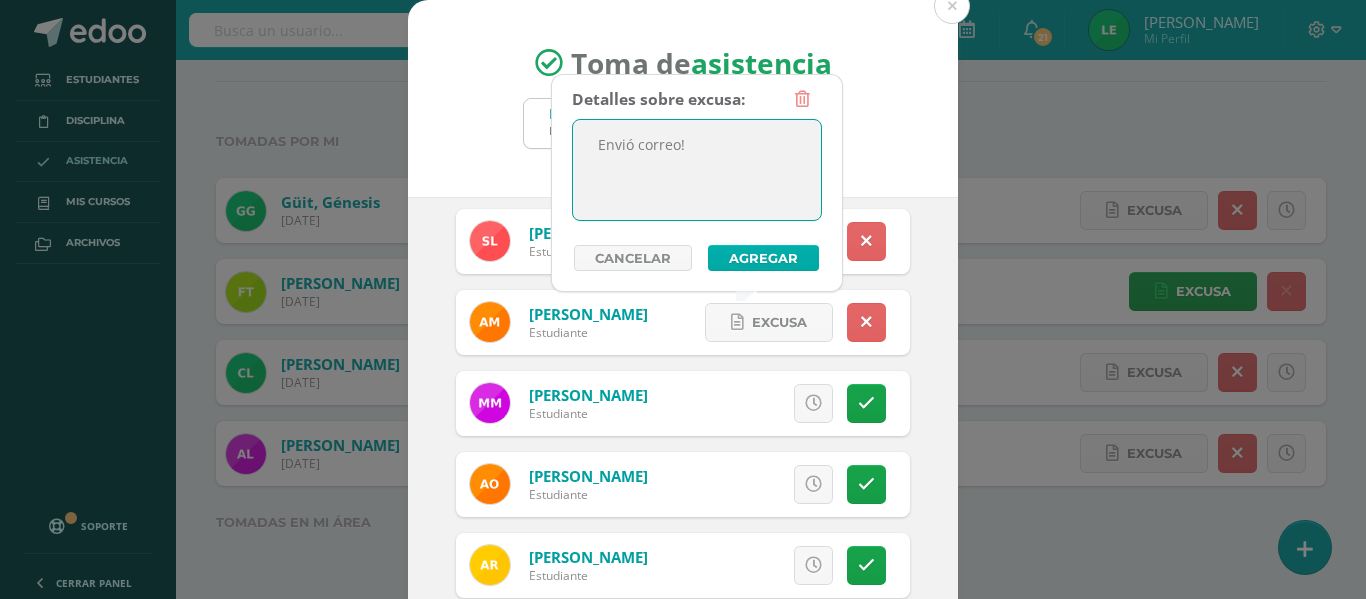 click on "Agregar" at bounding box center (763, 258) 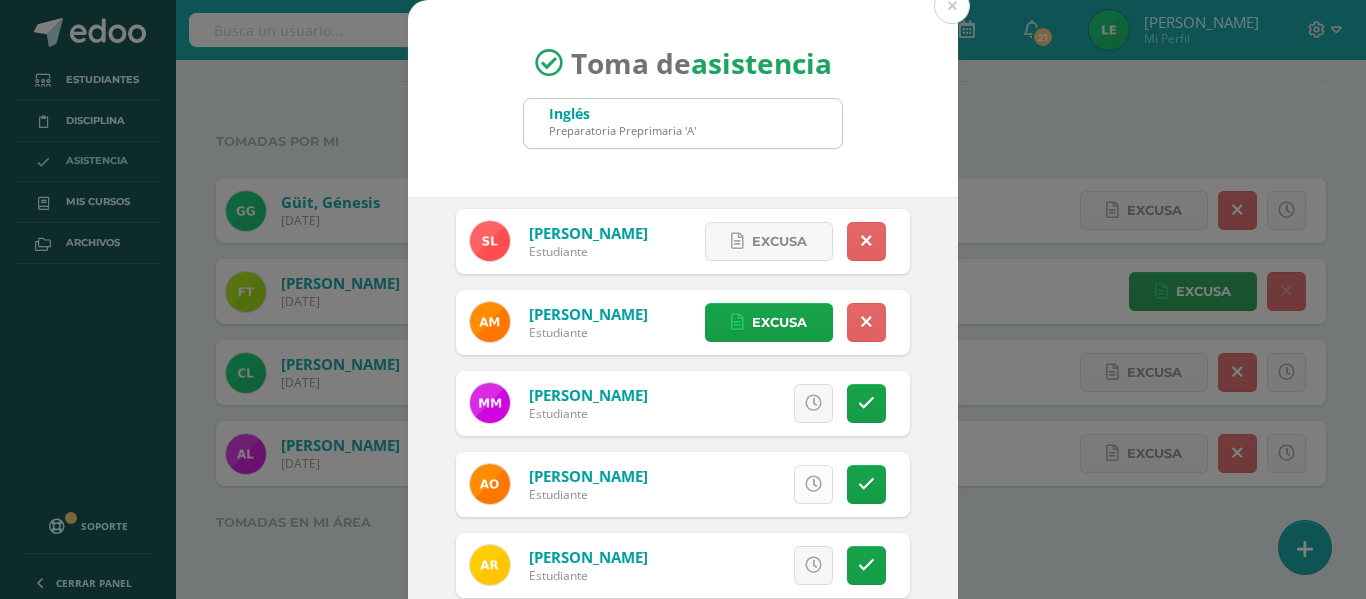 scroll, scrollTop: 866, scrollLeft: 0, axis: vertical 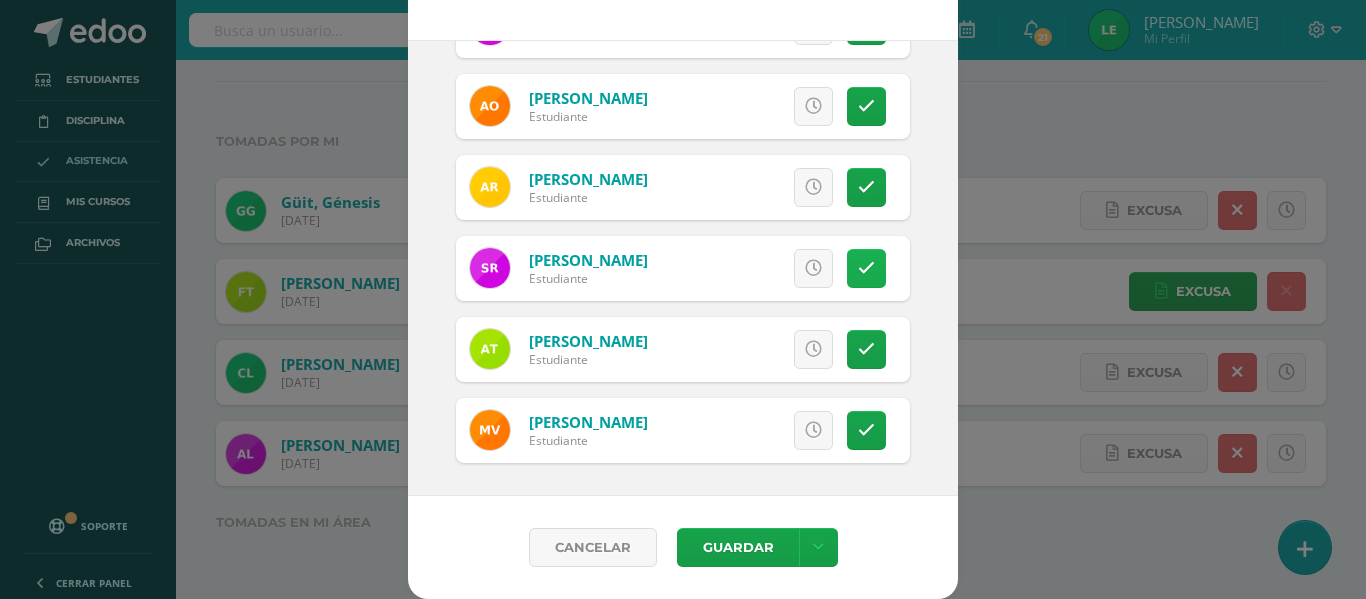 click at bounding box center [866, 268] 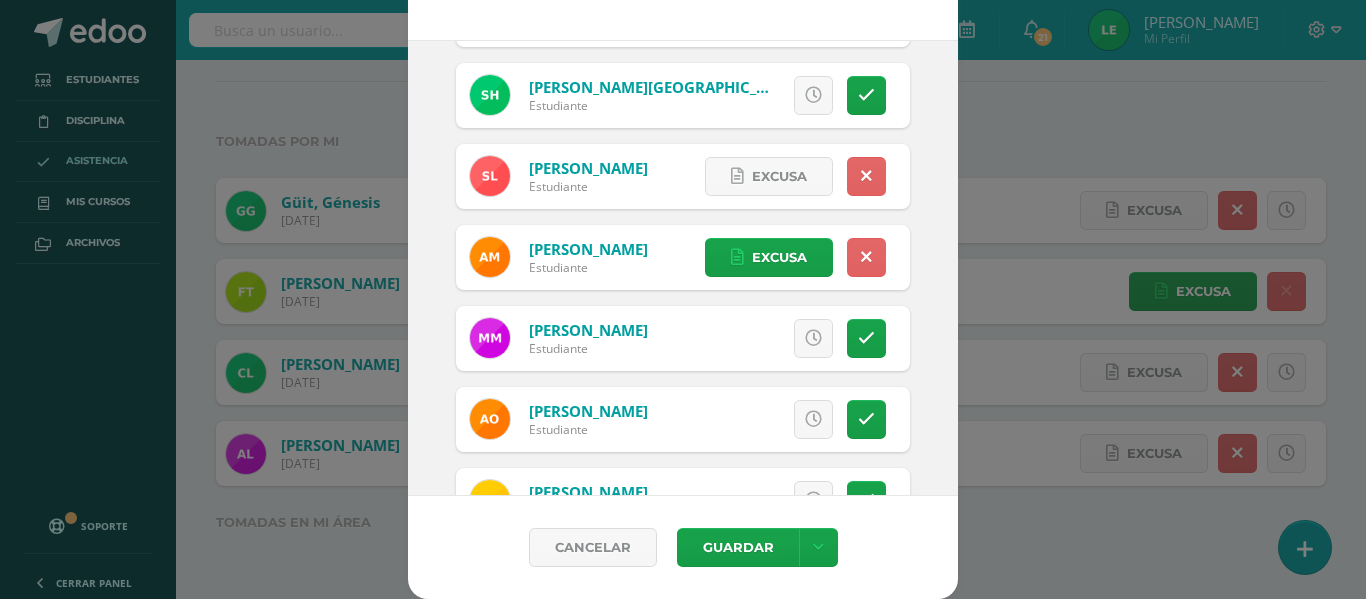 scroll, scrollTop: 503, scrollLeft: 0, axis: vertical 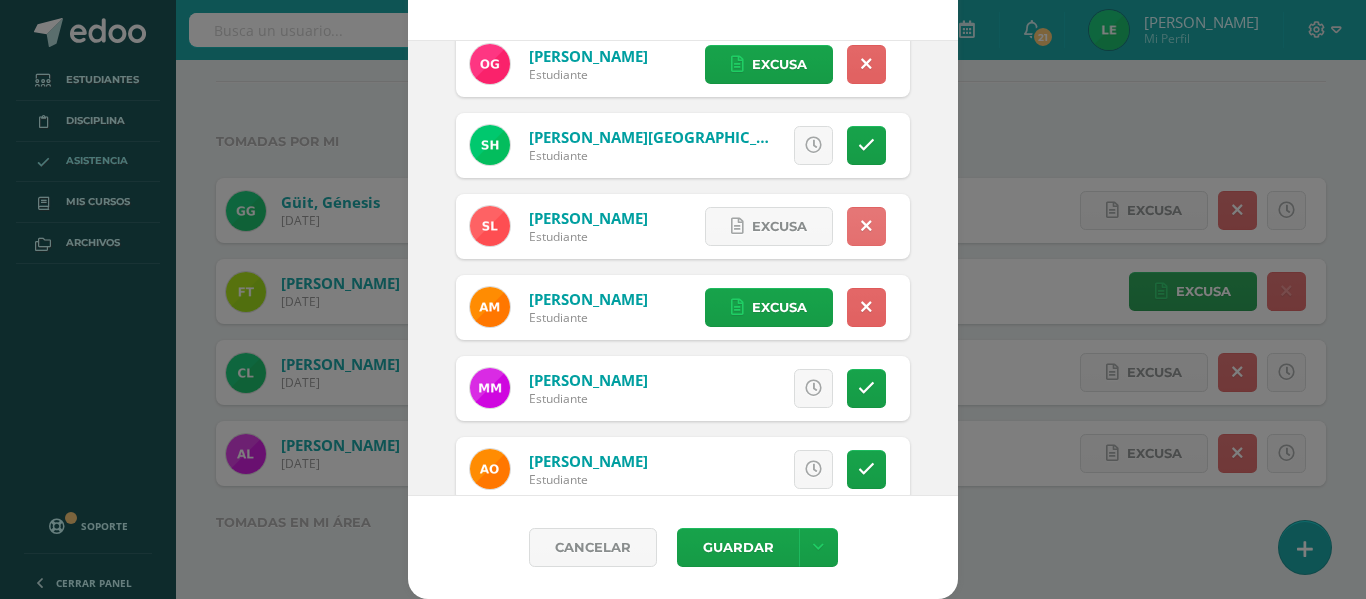 click at bounding box center [866, 226] 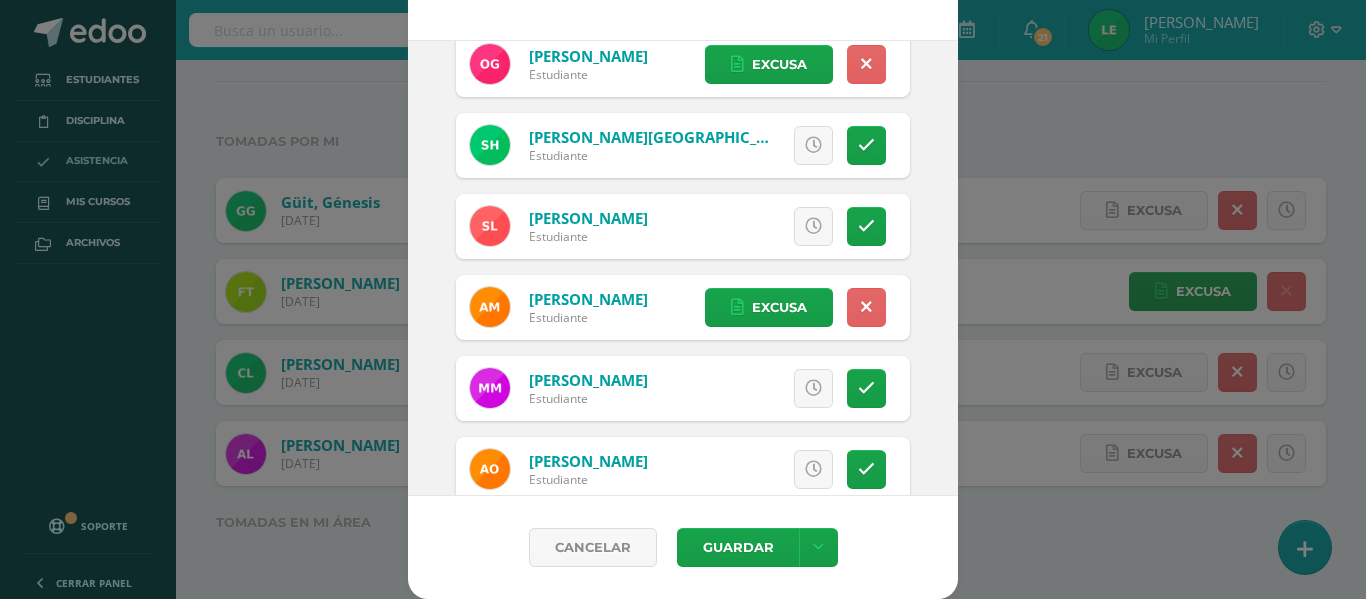 scroll, scrollTop: 866, scrollLeft: 0, axis: vertical 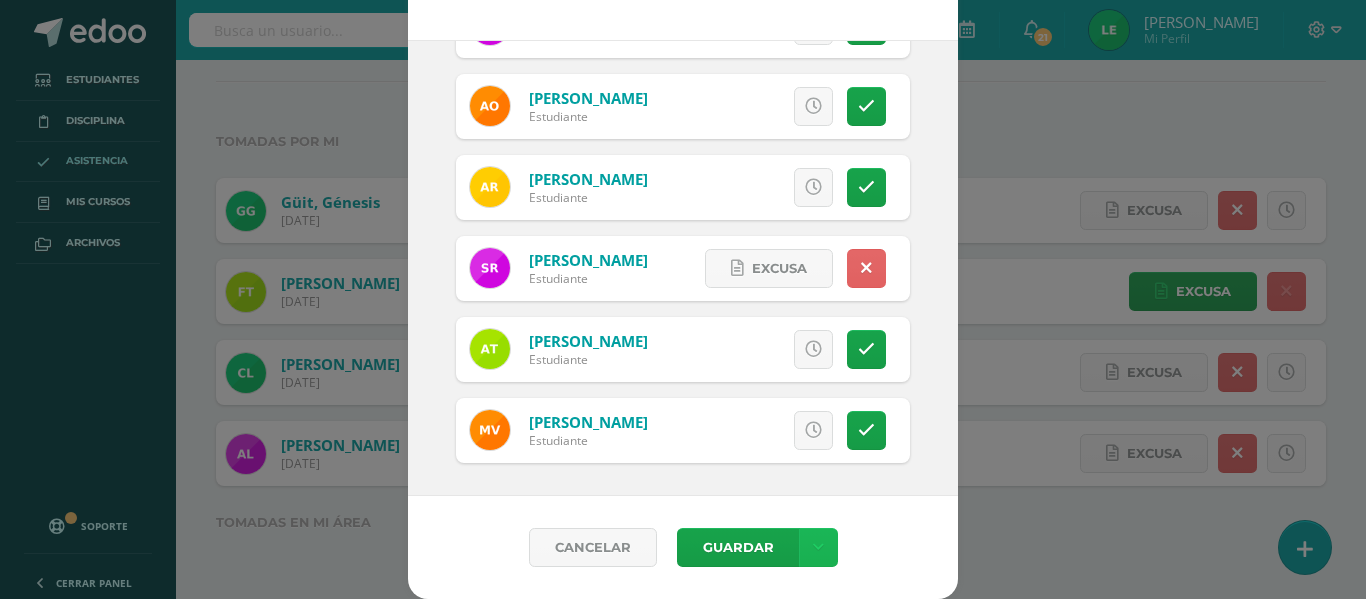 click at bounding box center (818, 547) 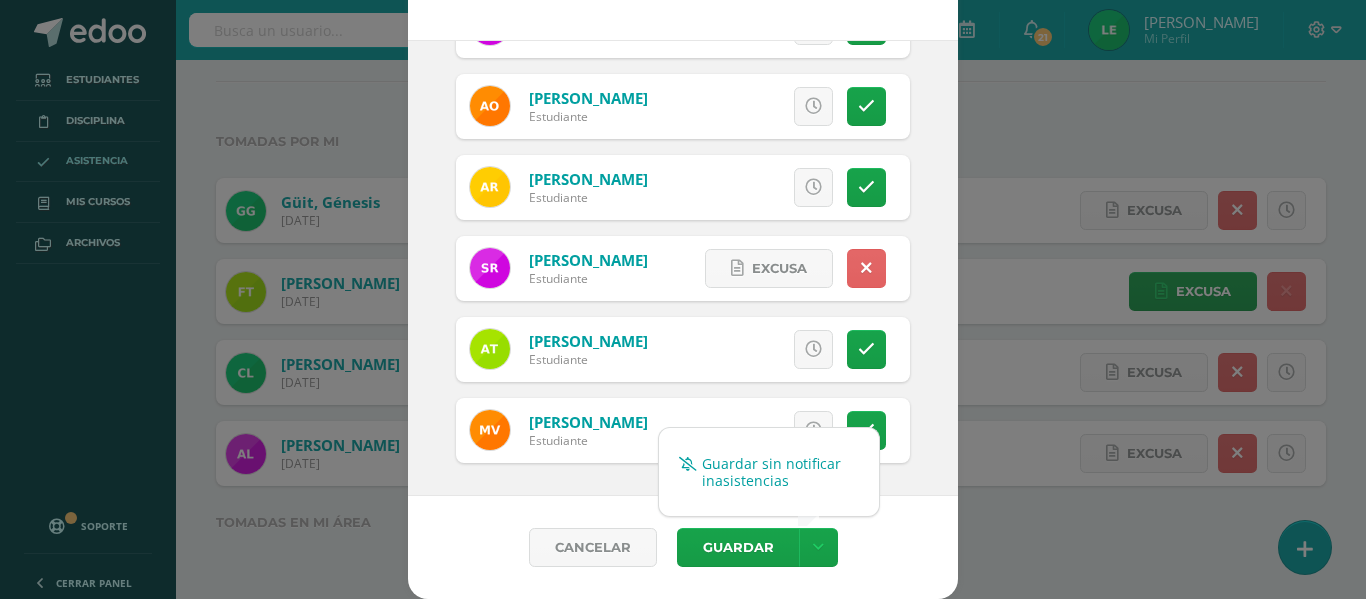 click on "Guardar sin notificar inasistencias" at bounding box center (769, 472) 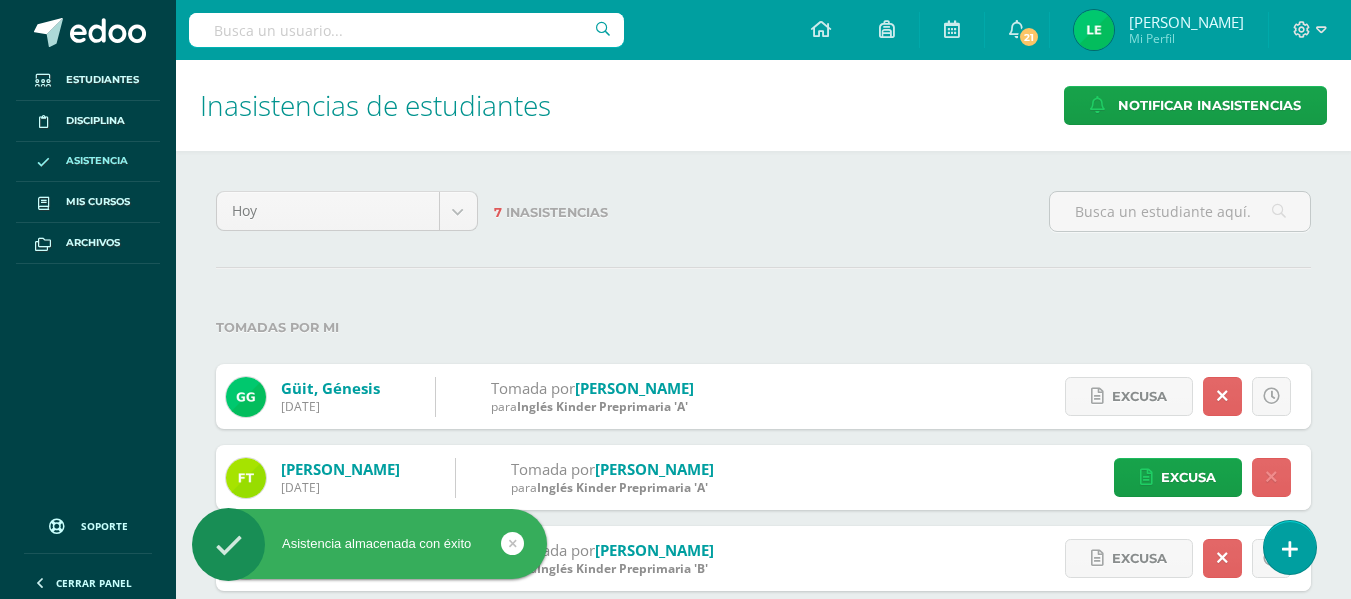 scroll, scrollTop: 0, scrollLeft: 0, axis: both 